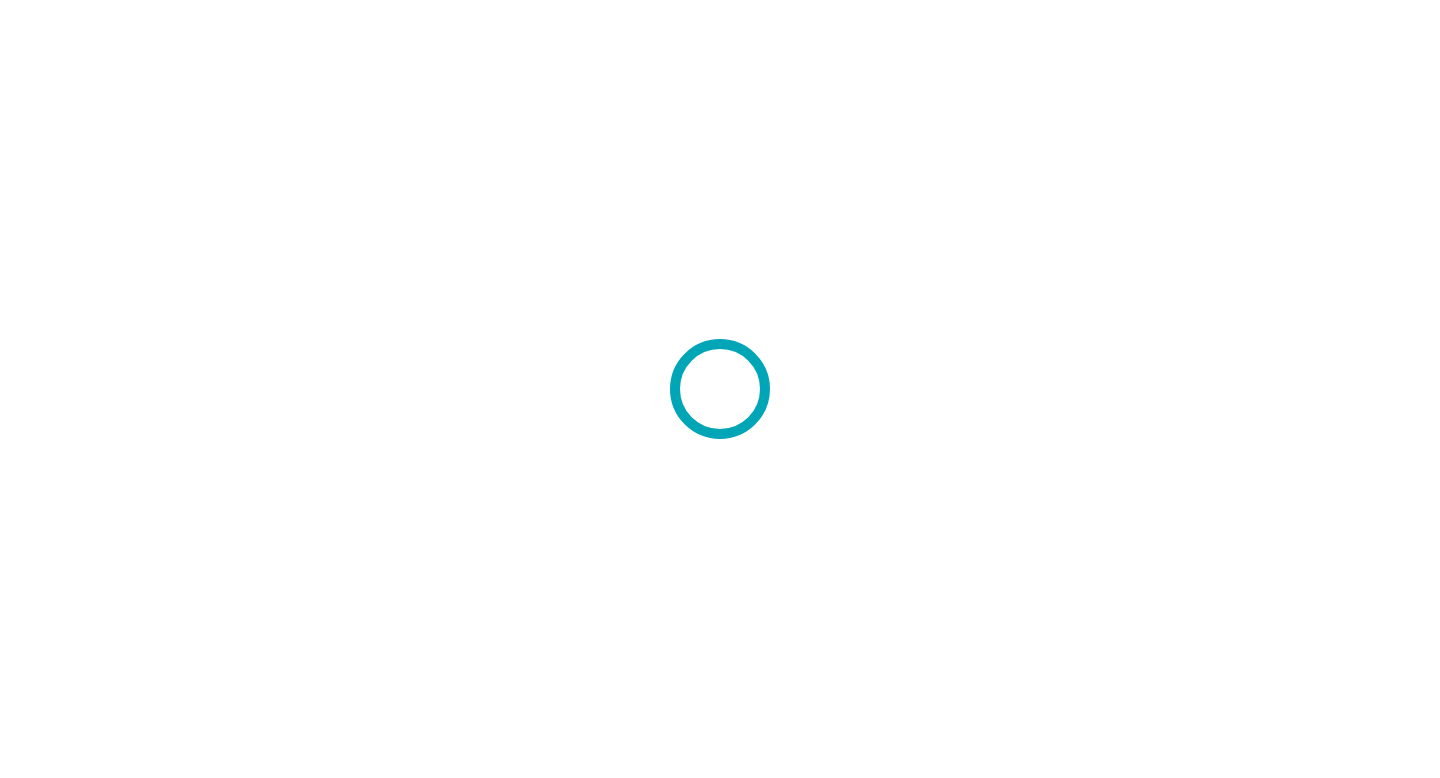 scroll, scrollTop: 0, scrollLeft: 0, axis: both 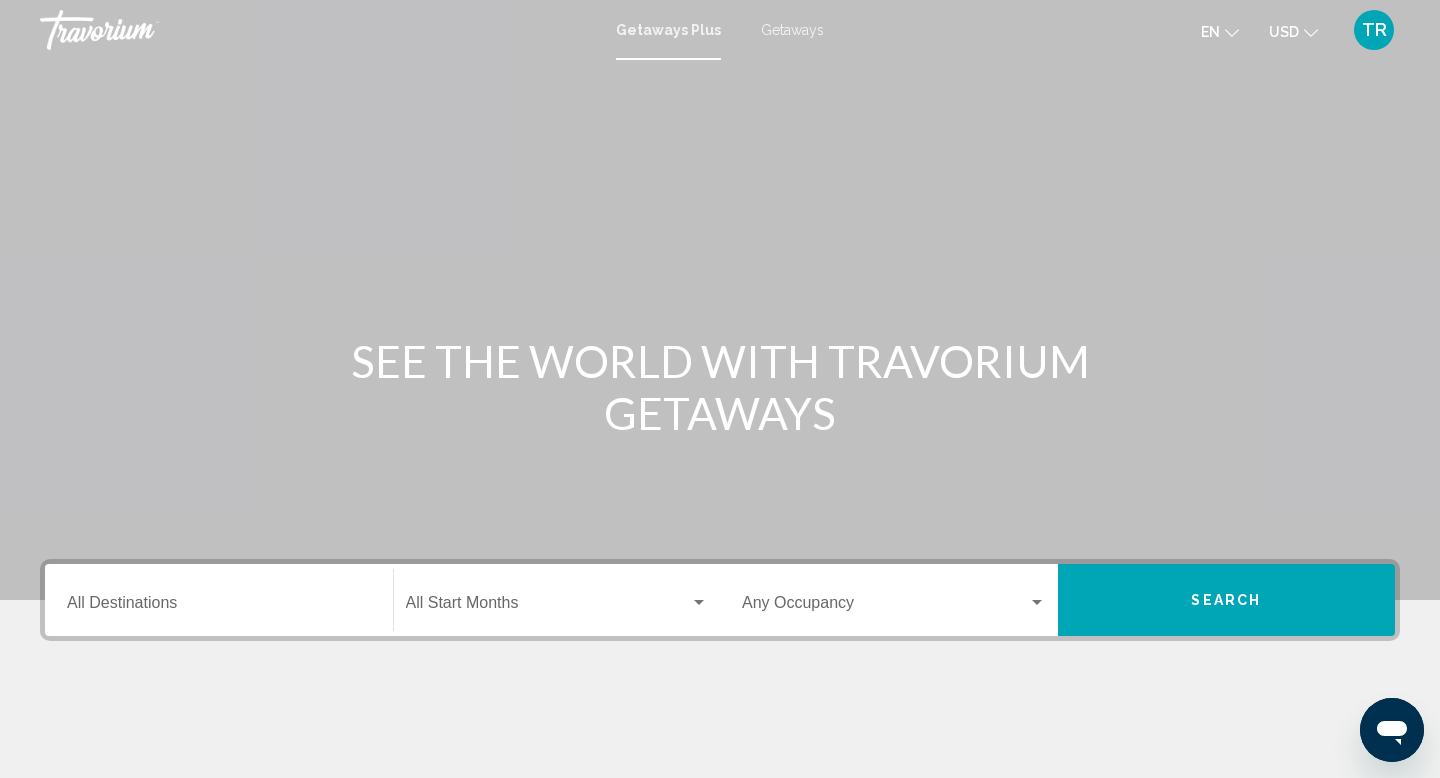 click at bounding box center (720, 300) 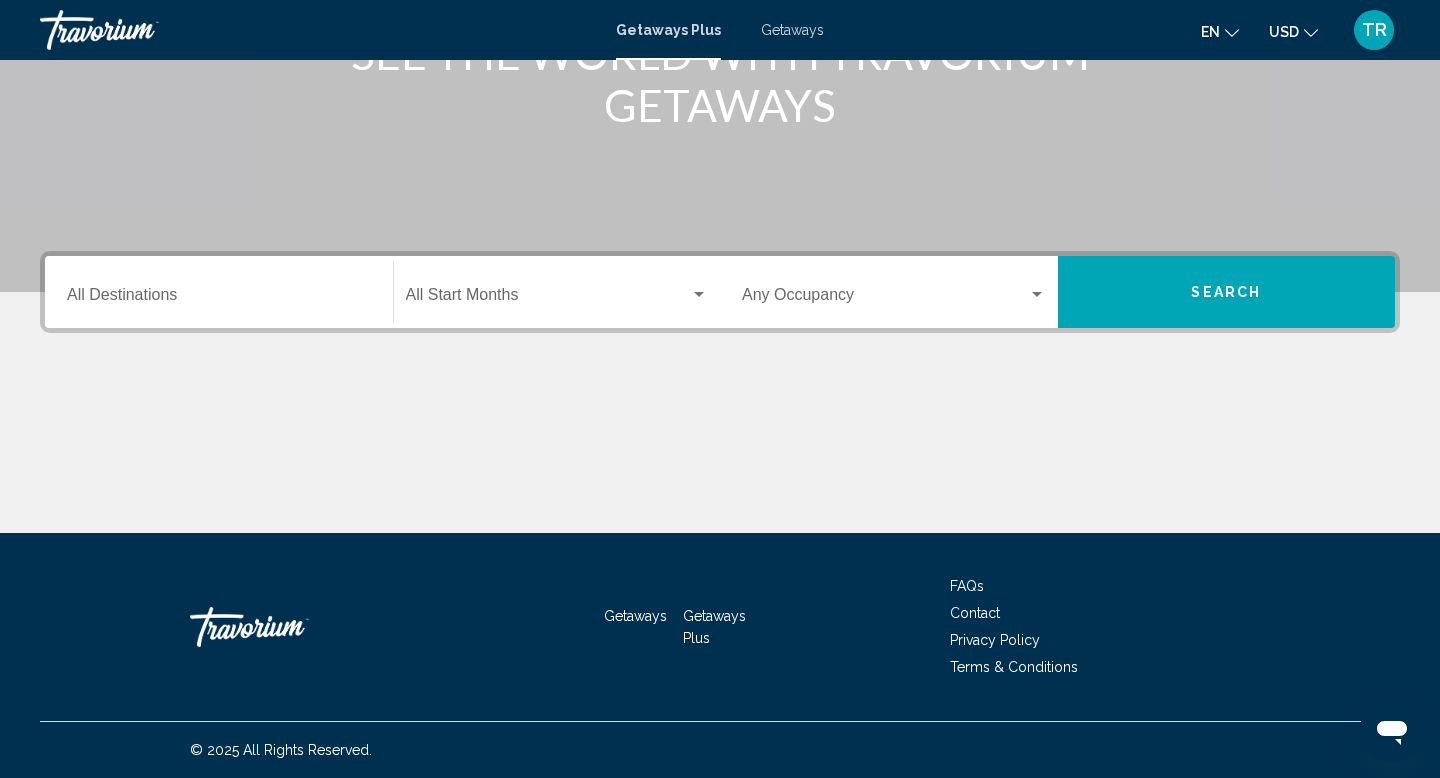 scroll, scrollTop: 400, scrollLeft: 0, axis: vertical 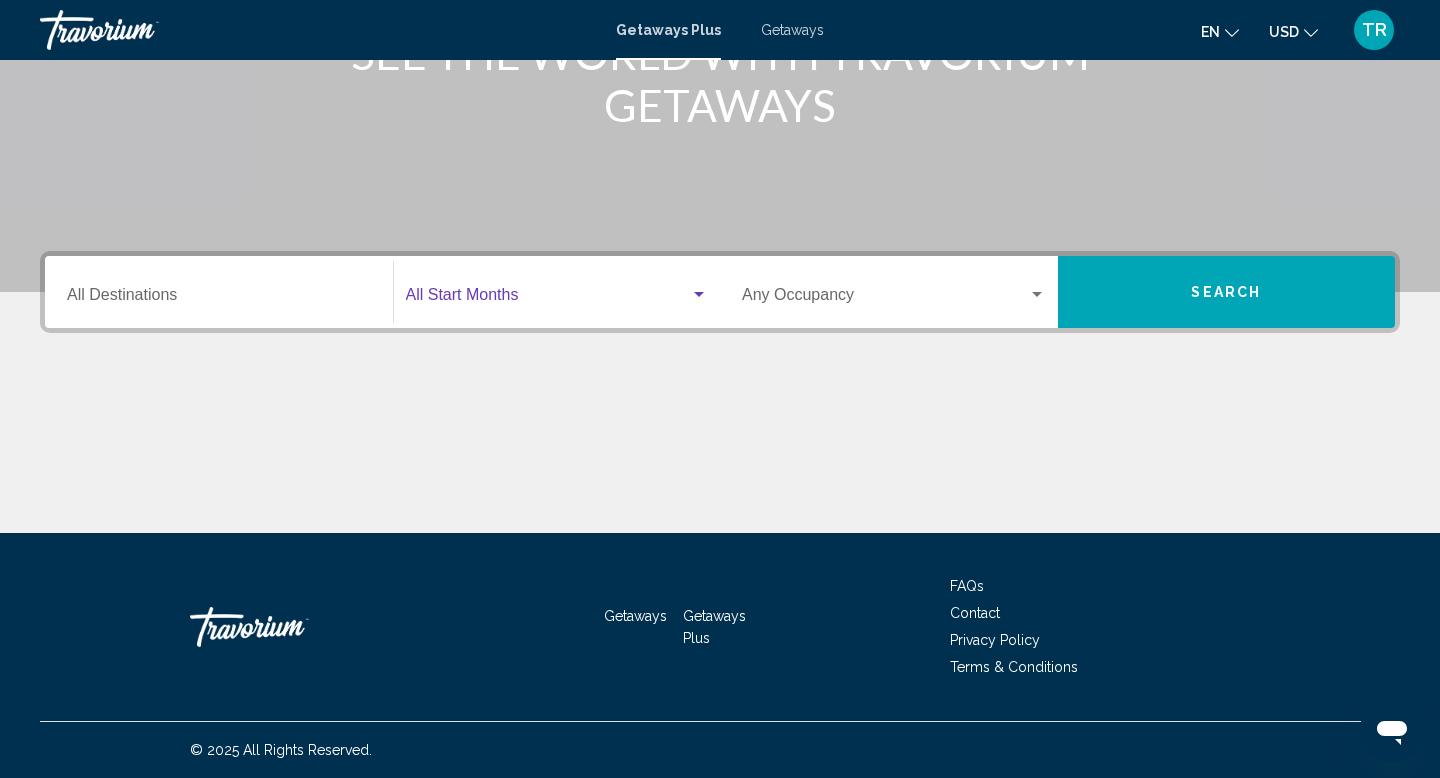 click at bounding box center (699, 295) 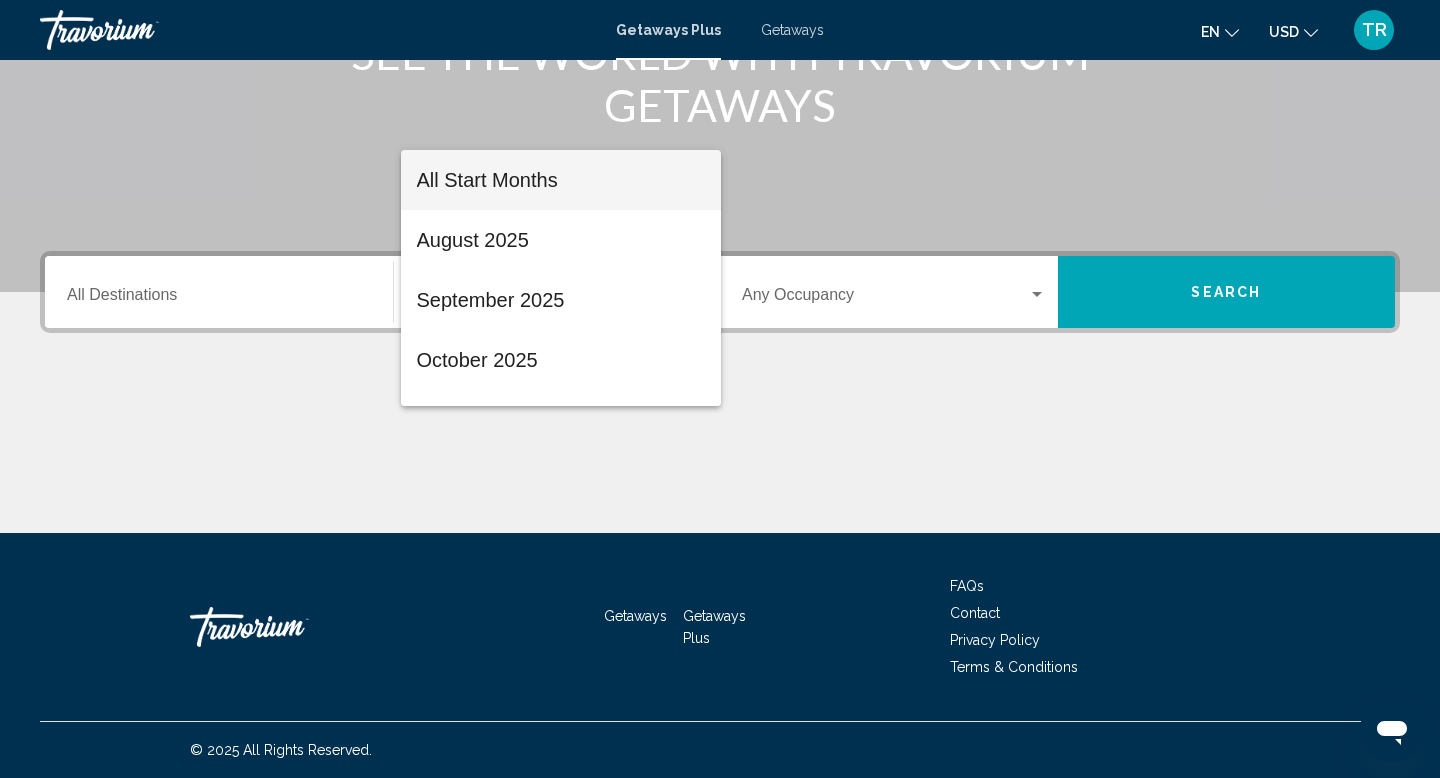 scroll, scrollTop: 579, scrollLeft: 0, axis: vertical 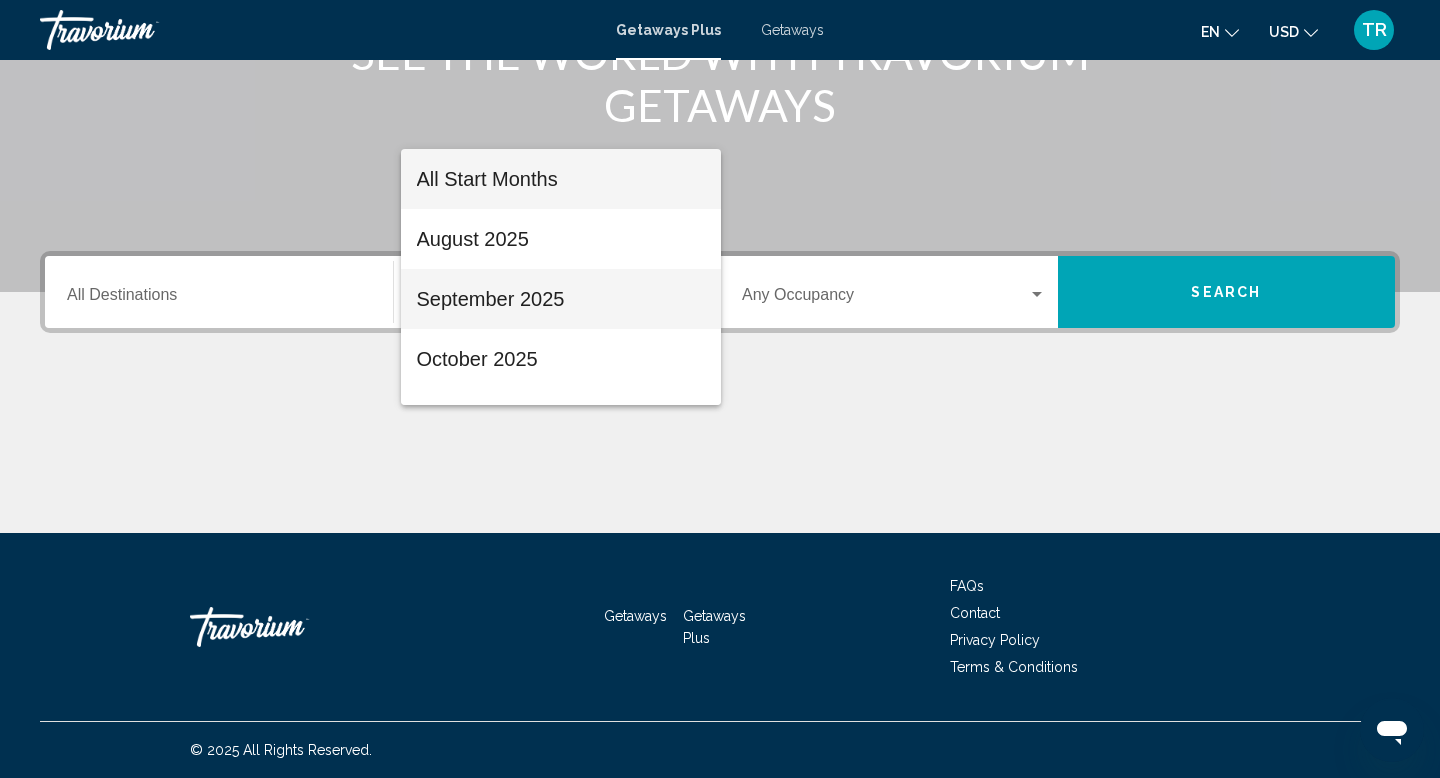 click on "September 2025" at bounding box center (561, 299) 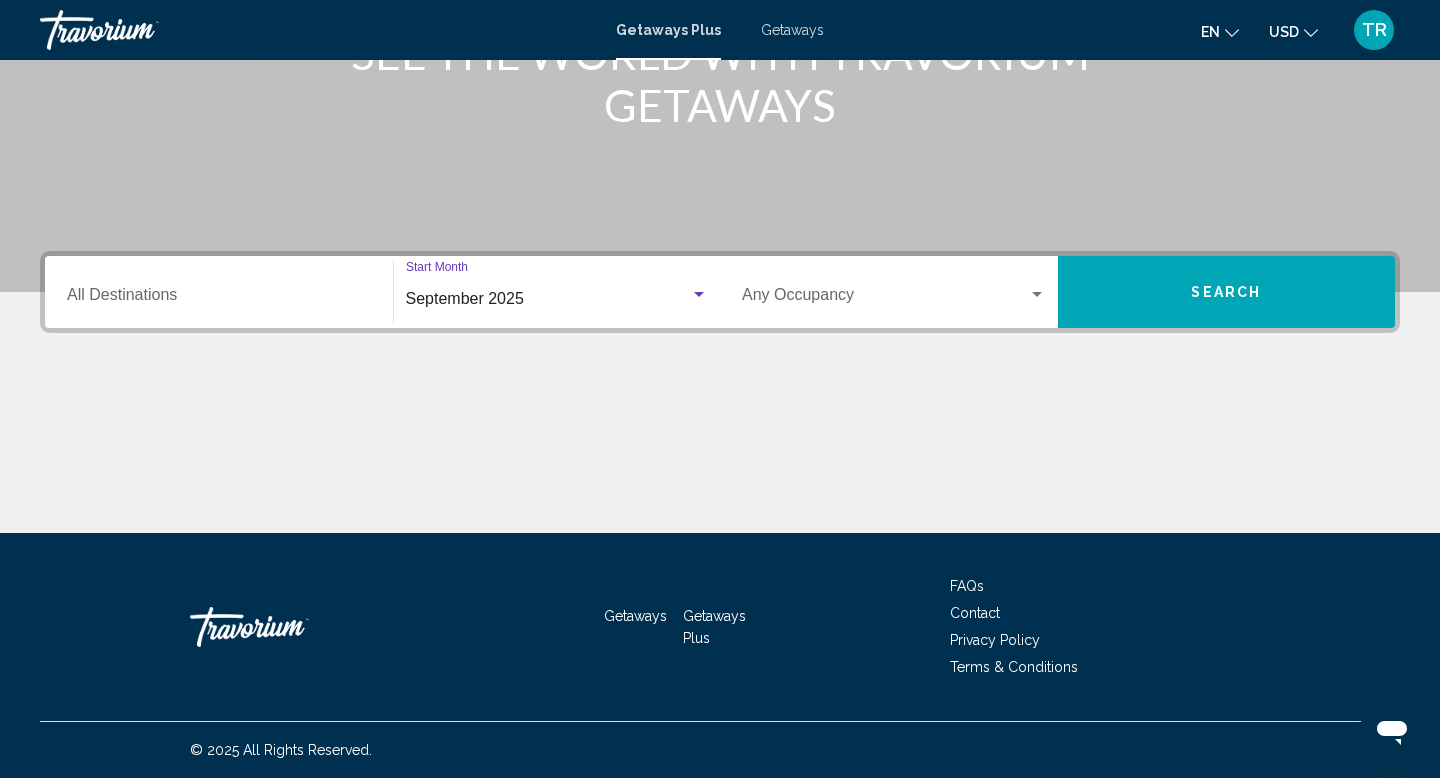 click at bounding box center (894, 299) 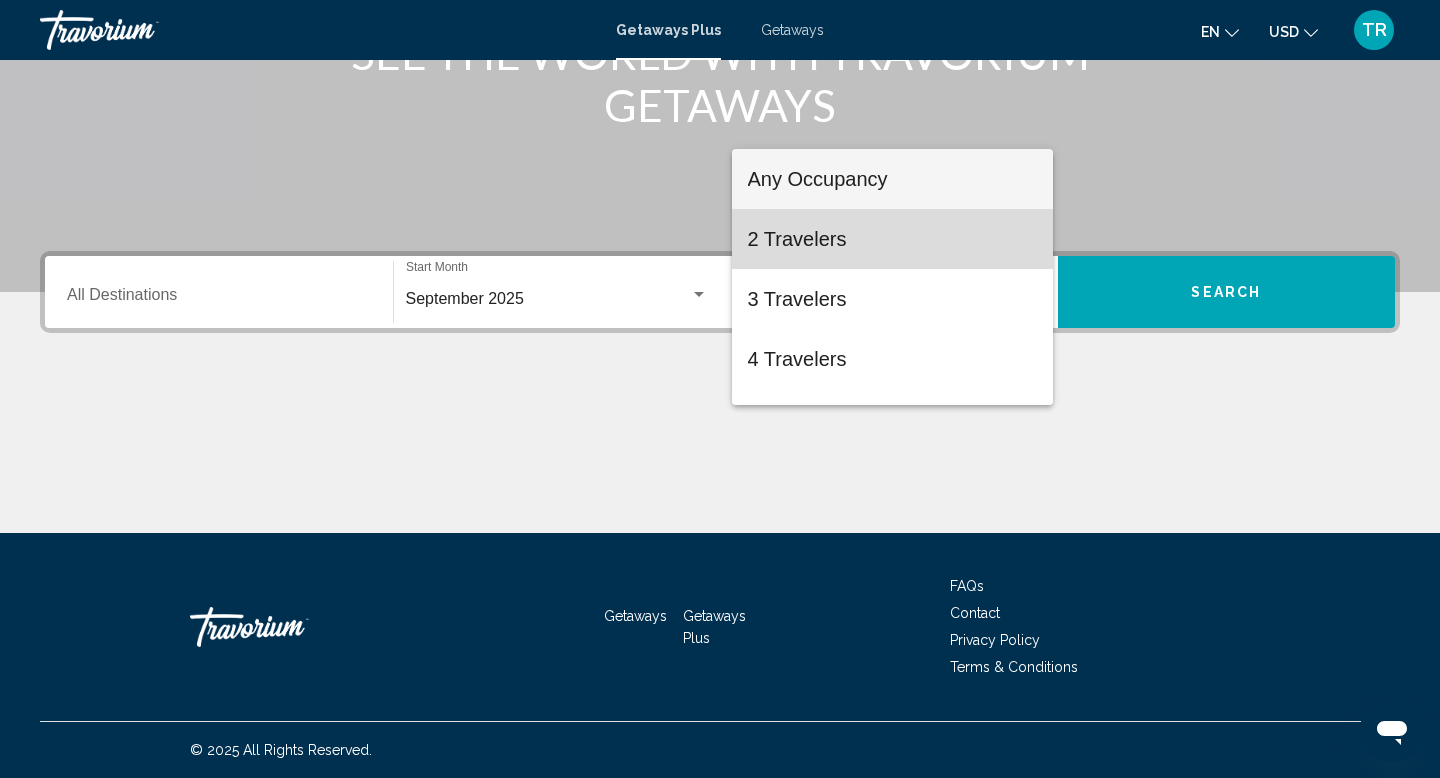 click on "2 Travelers" at bounding box center (893, 239) 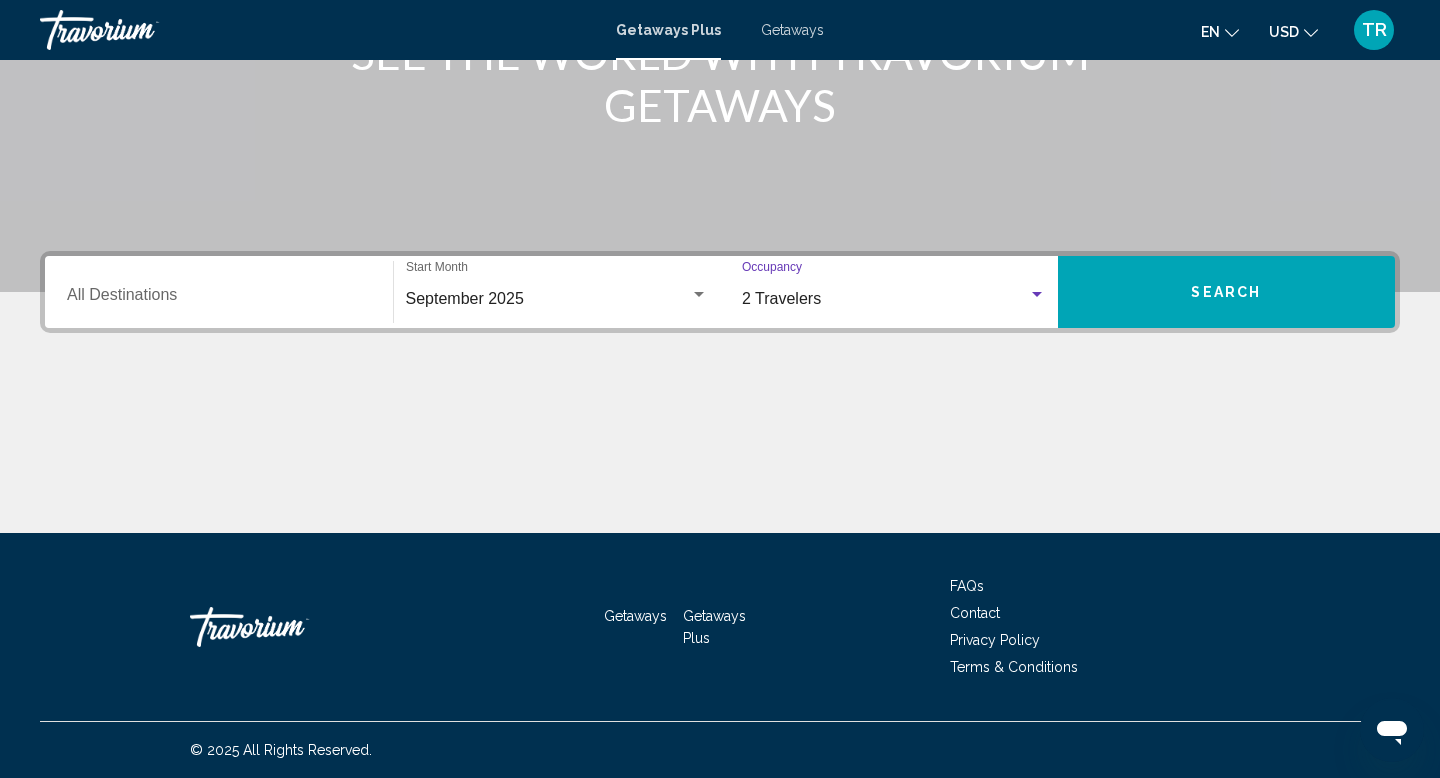 click on "Search" at bounding box center [1227, 292] 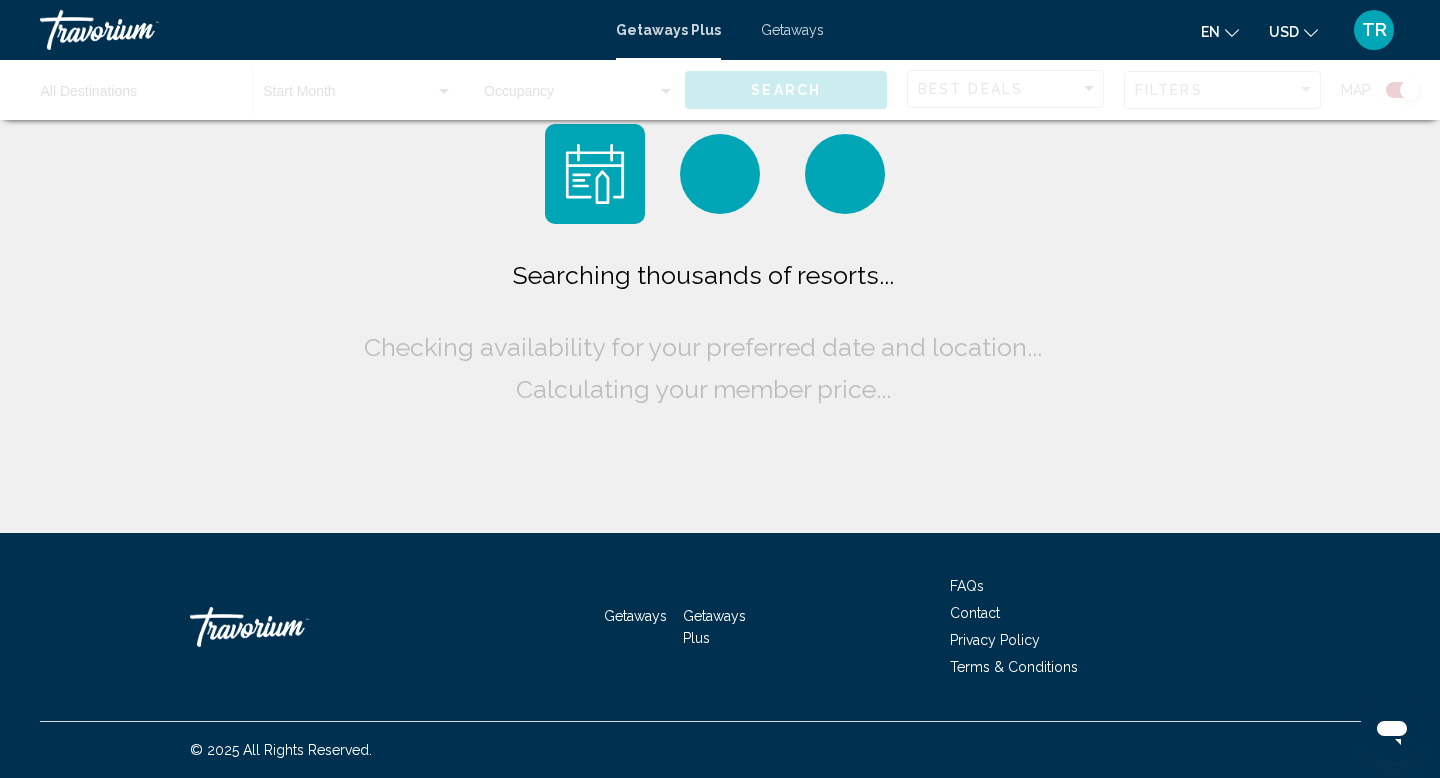 scroll, scrollTop: 0, scrollLeft: 0, axis: both 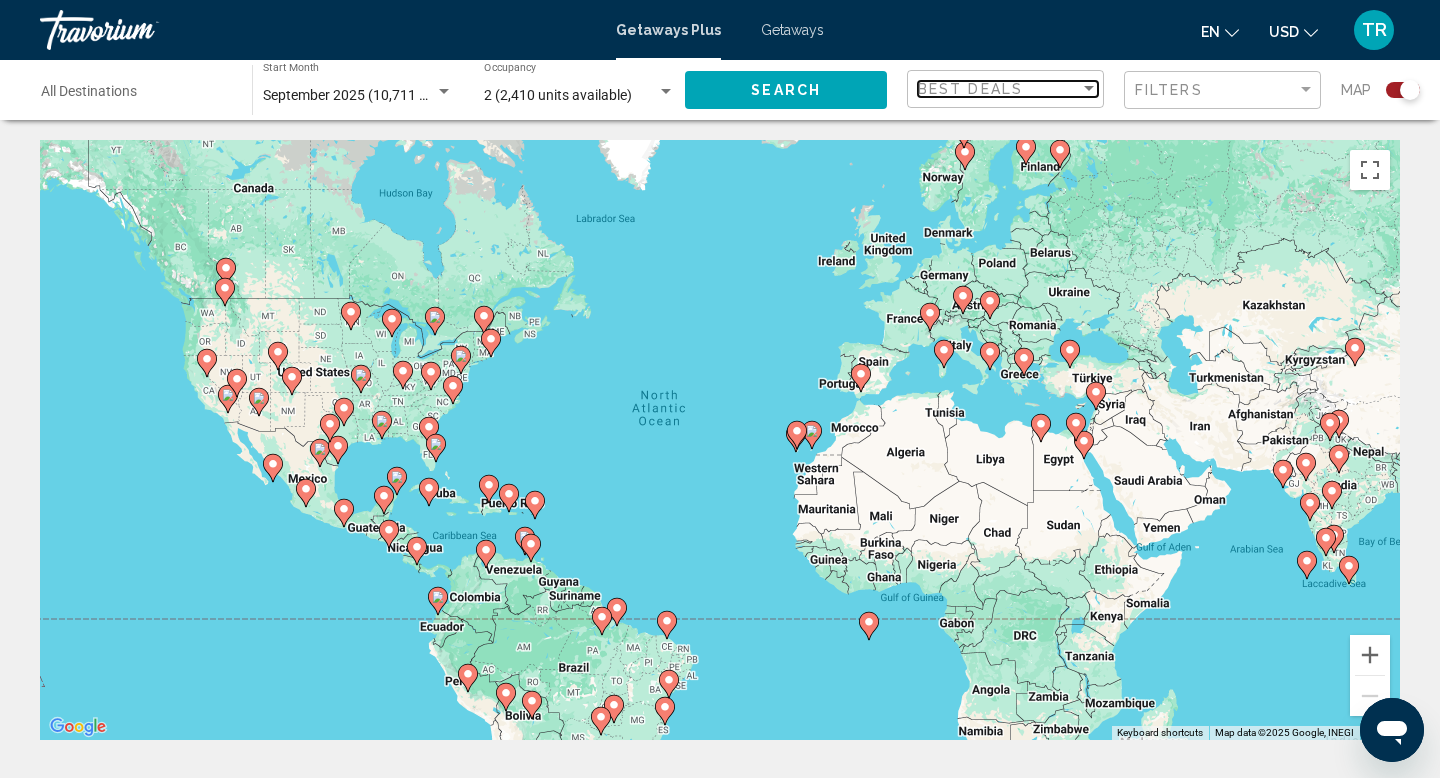click at bounding box center (1089, 89) 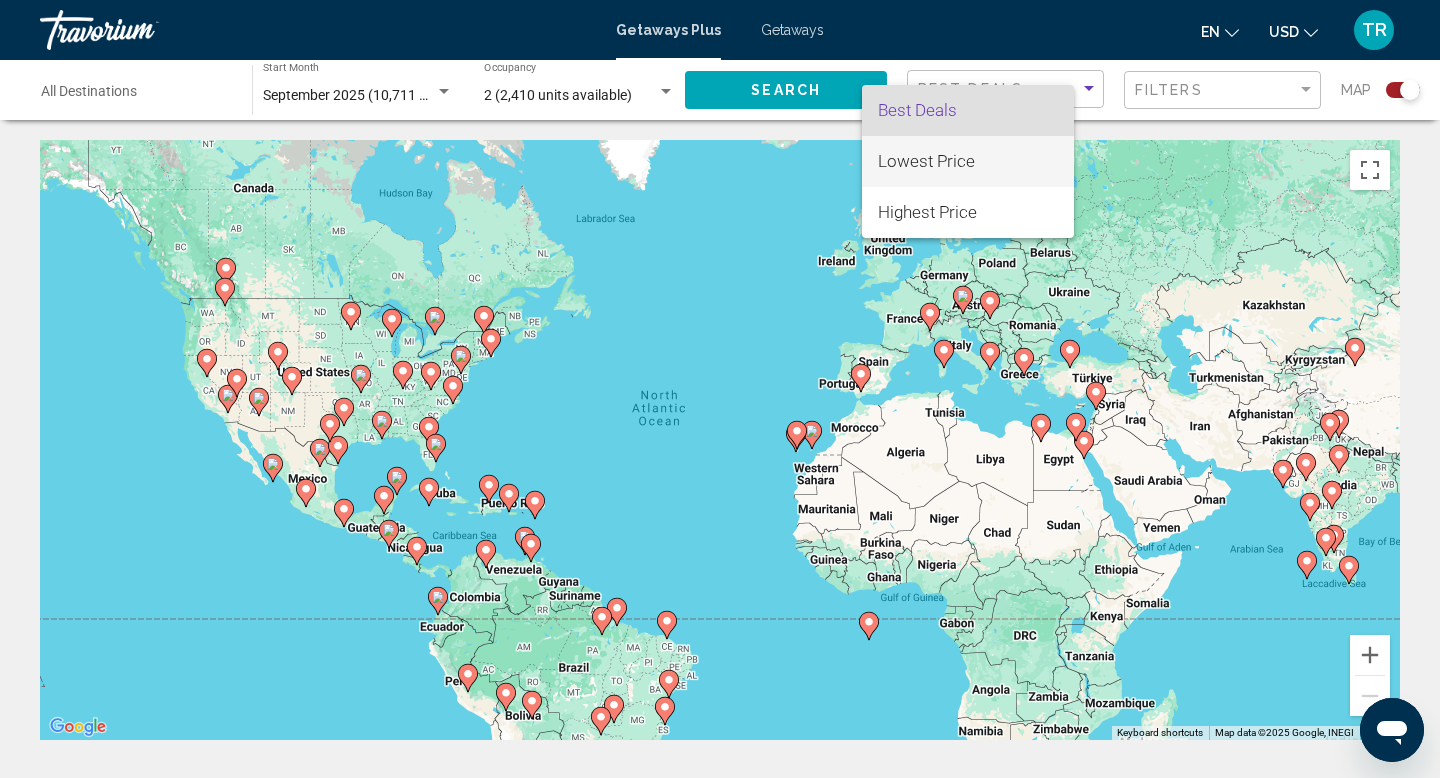 click on "Lowest Price" at bounding box center (926, 161) 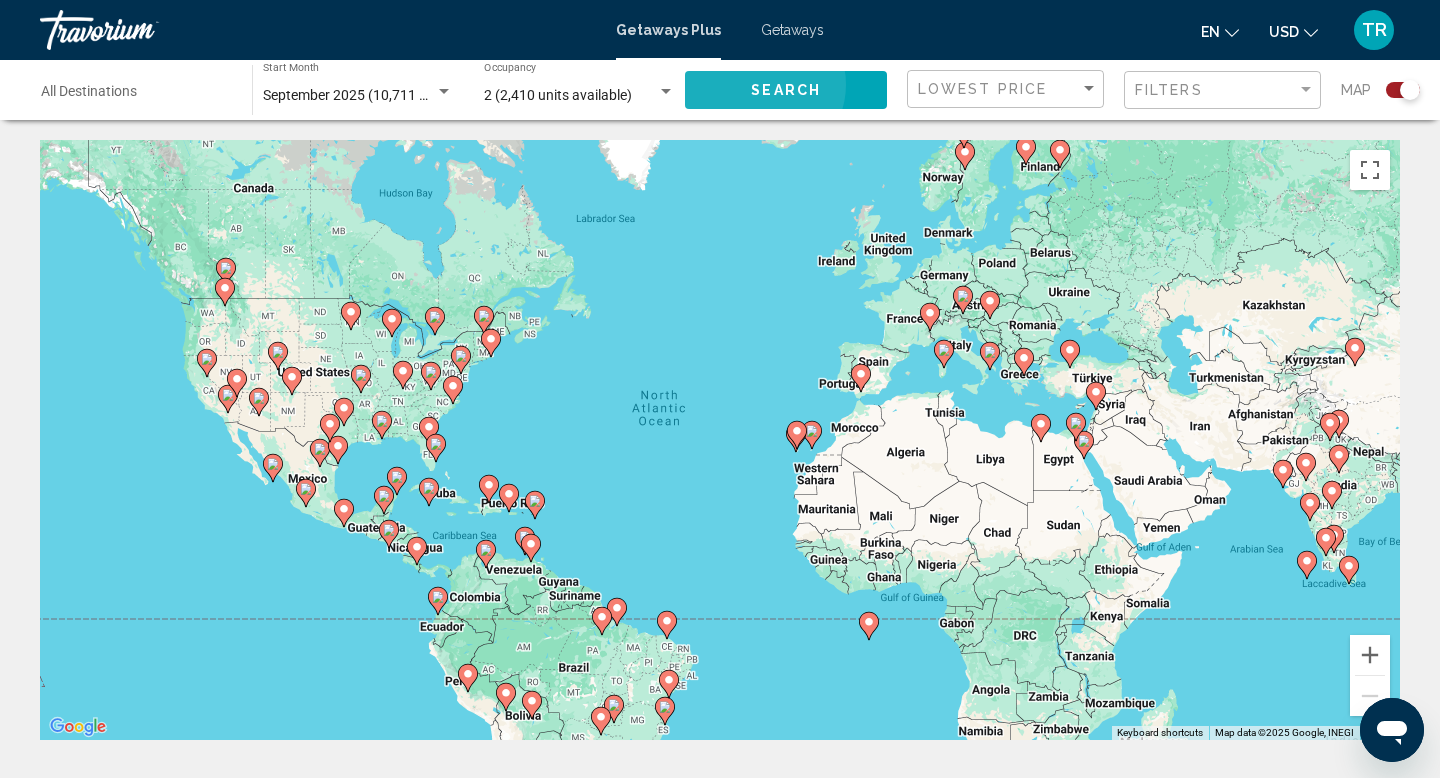 click on "Search" 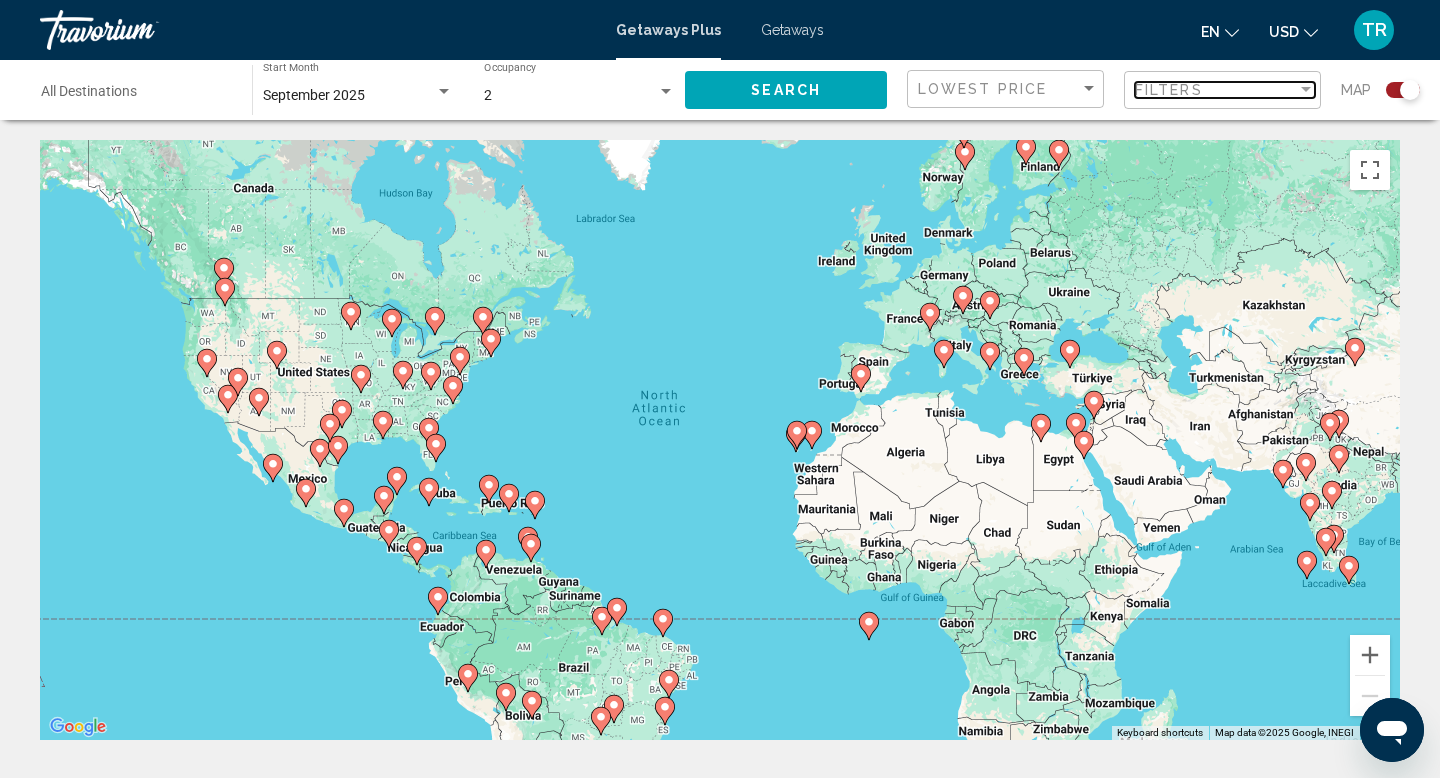 click at bounding box center [1306, 90] 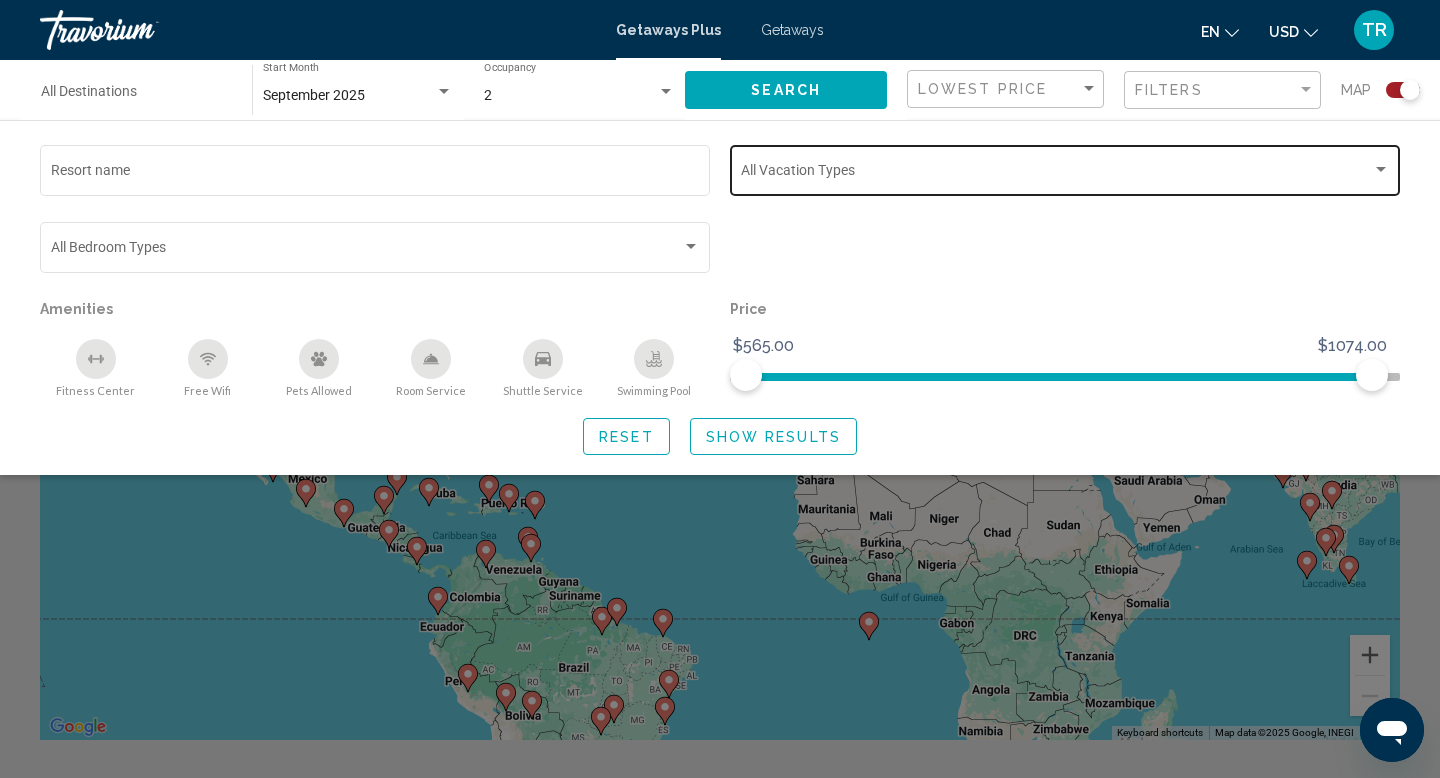click at bounding box center [1381, 169] 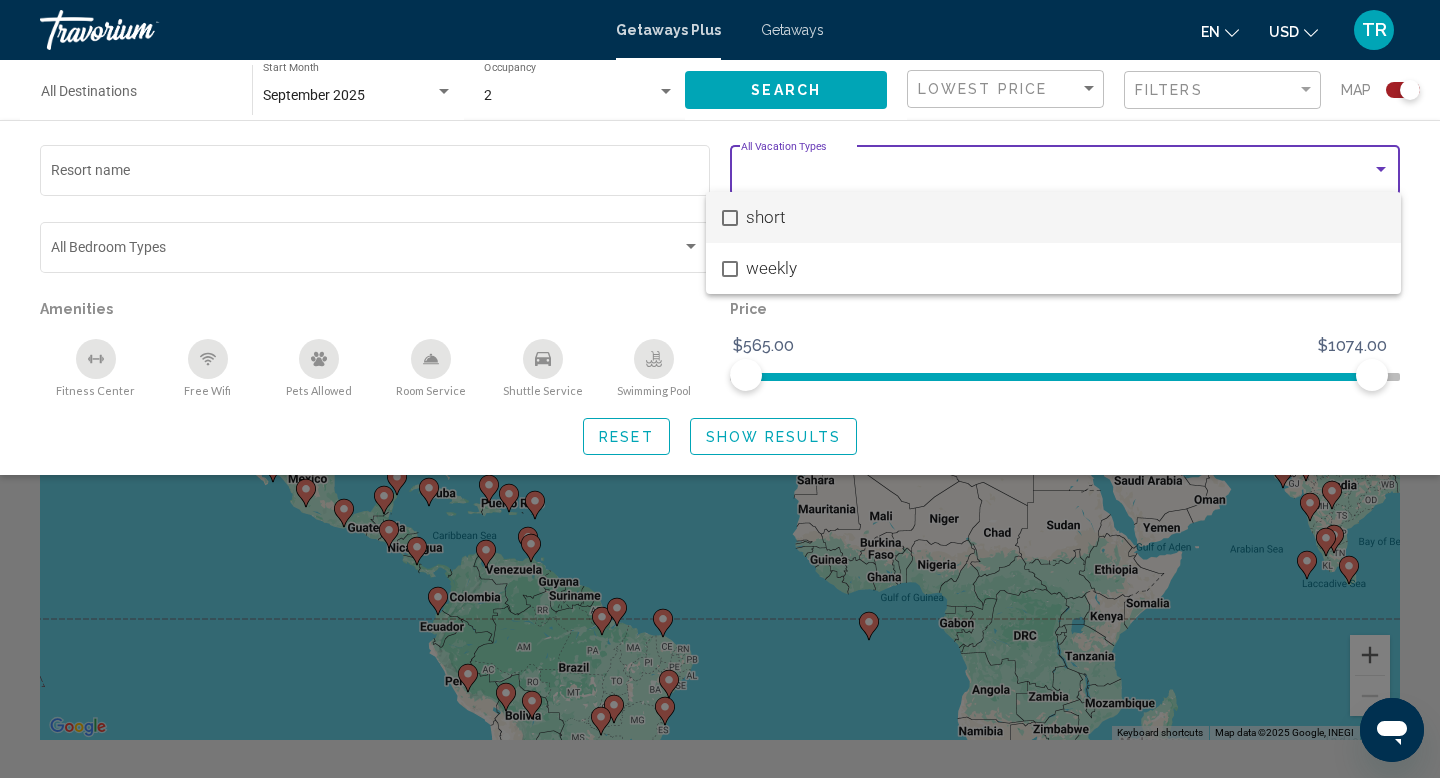 click at bounding box center (720, 389) 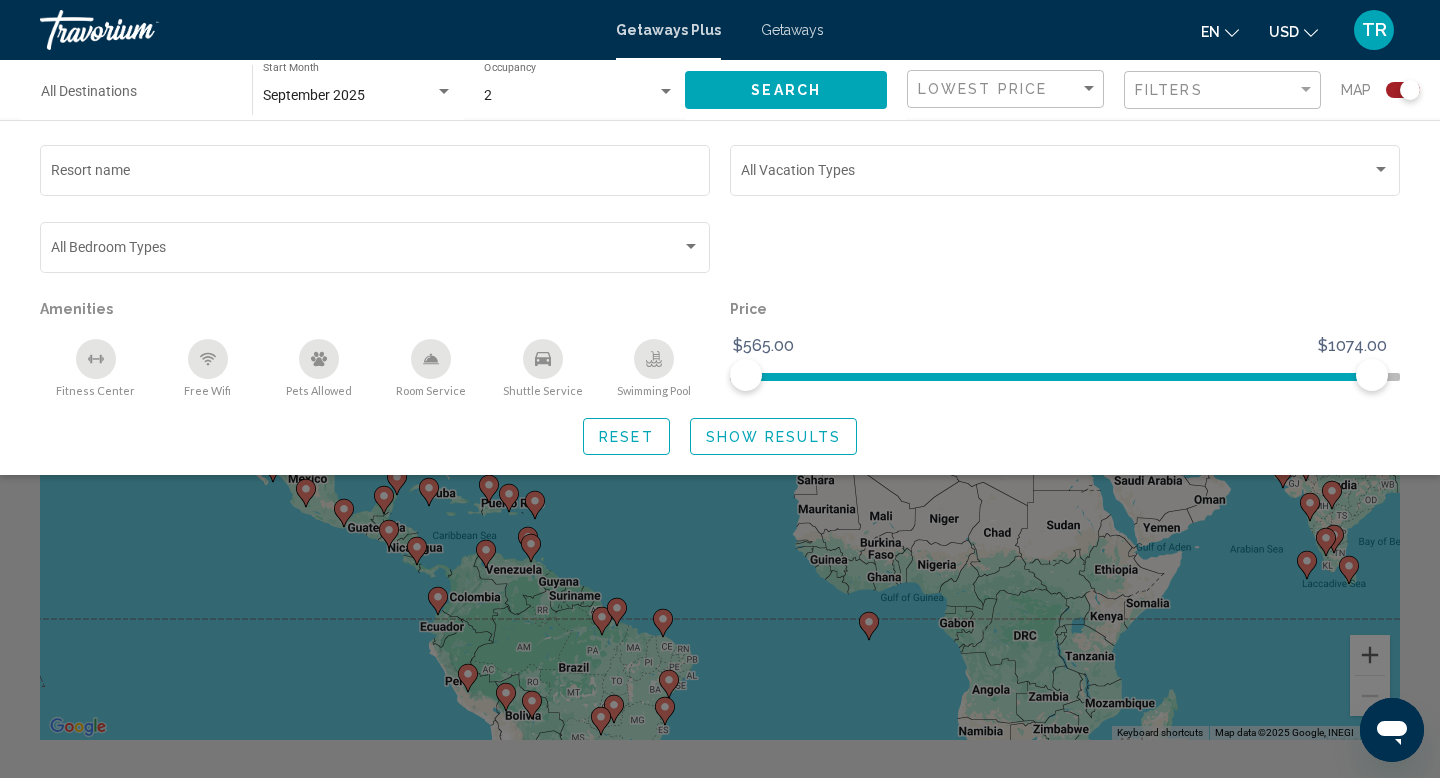 click at bounding box center [366, 251] 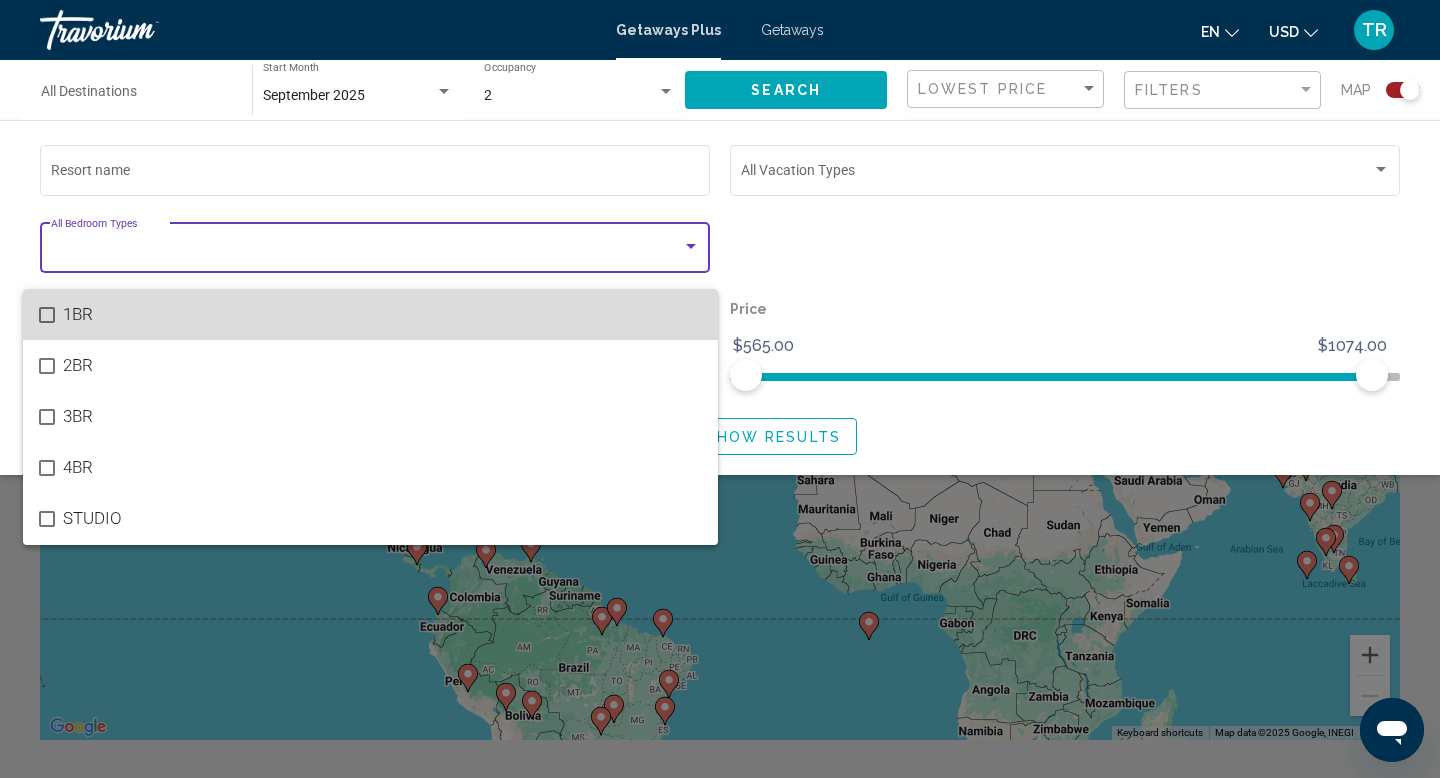 click at bounding box center (47, 315) 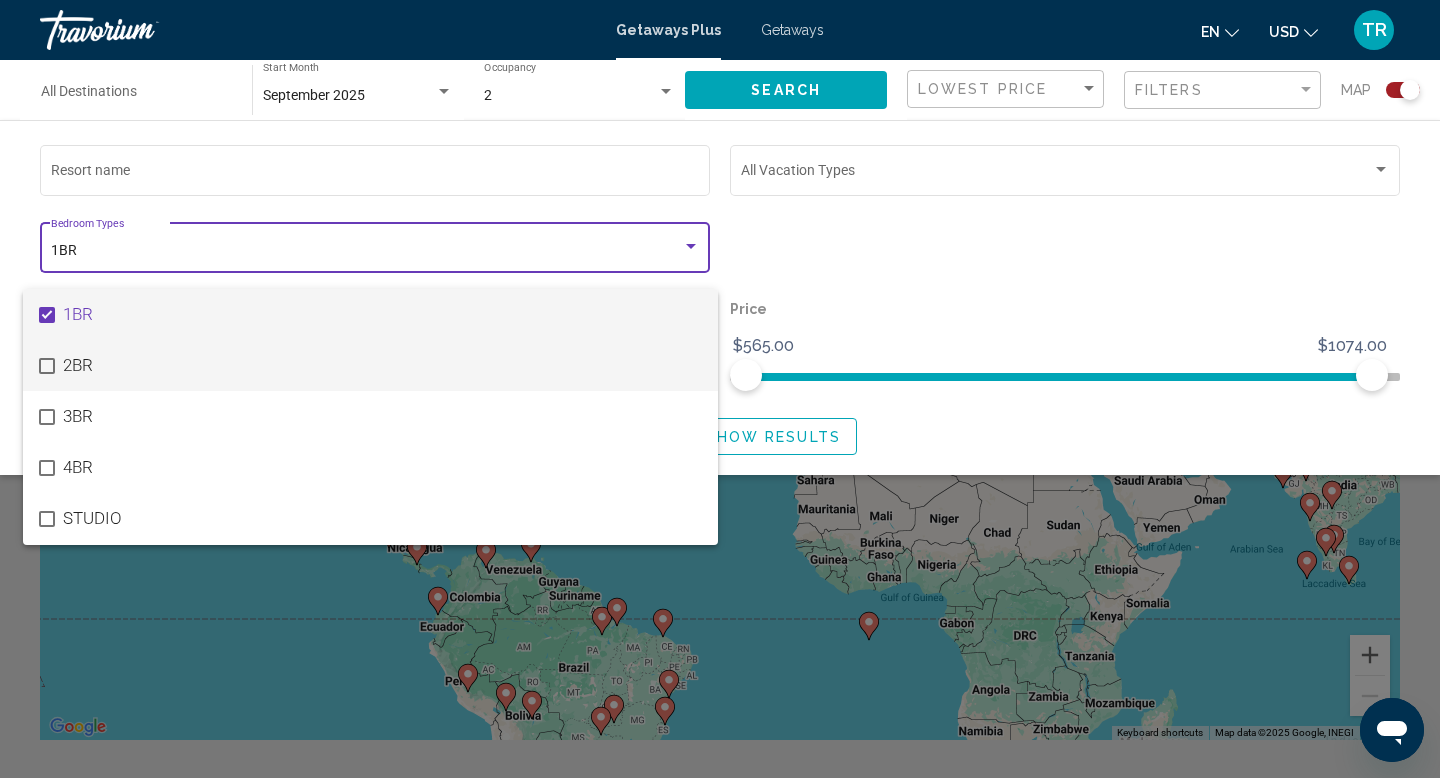 click on "2BR" at bounding box center [370, 365] 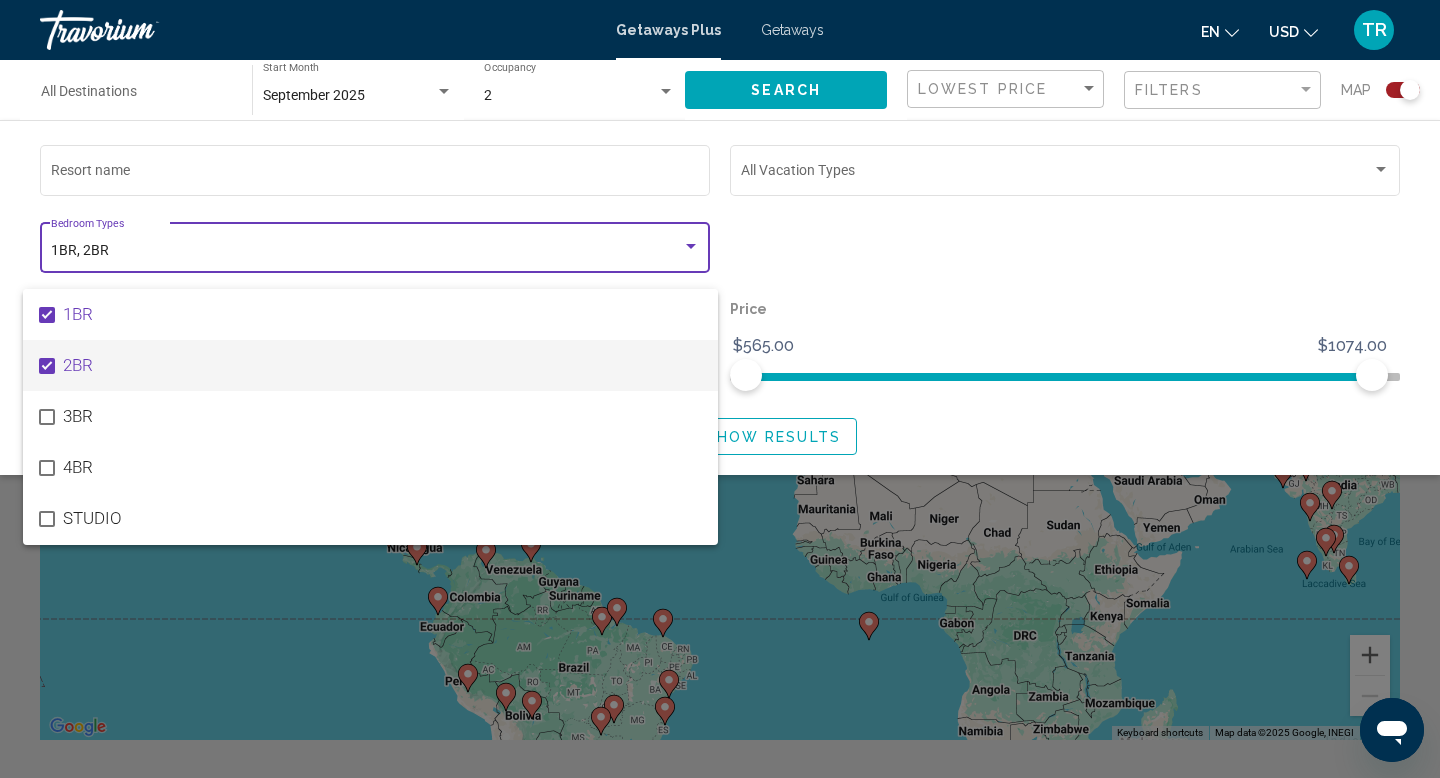 click at bounding box center (720, 389) 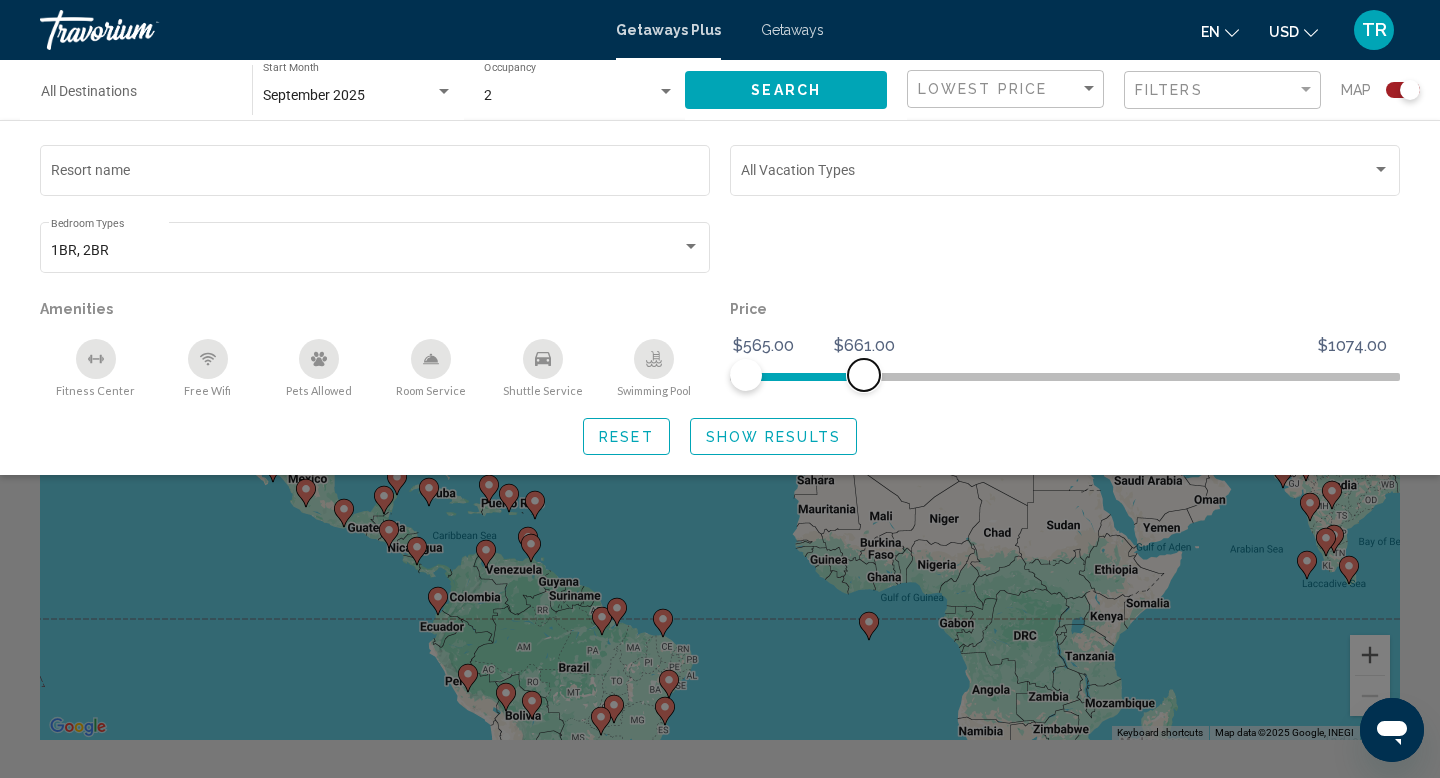 drag, startPoint x: 1372, startPoint y: 460, endPoint x: 866, endPoint y: 458, distance: 506.00397 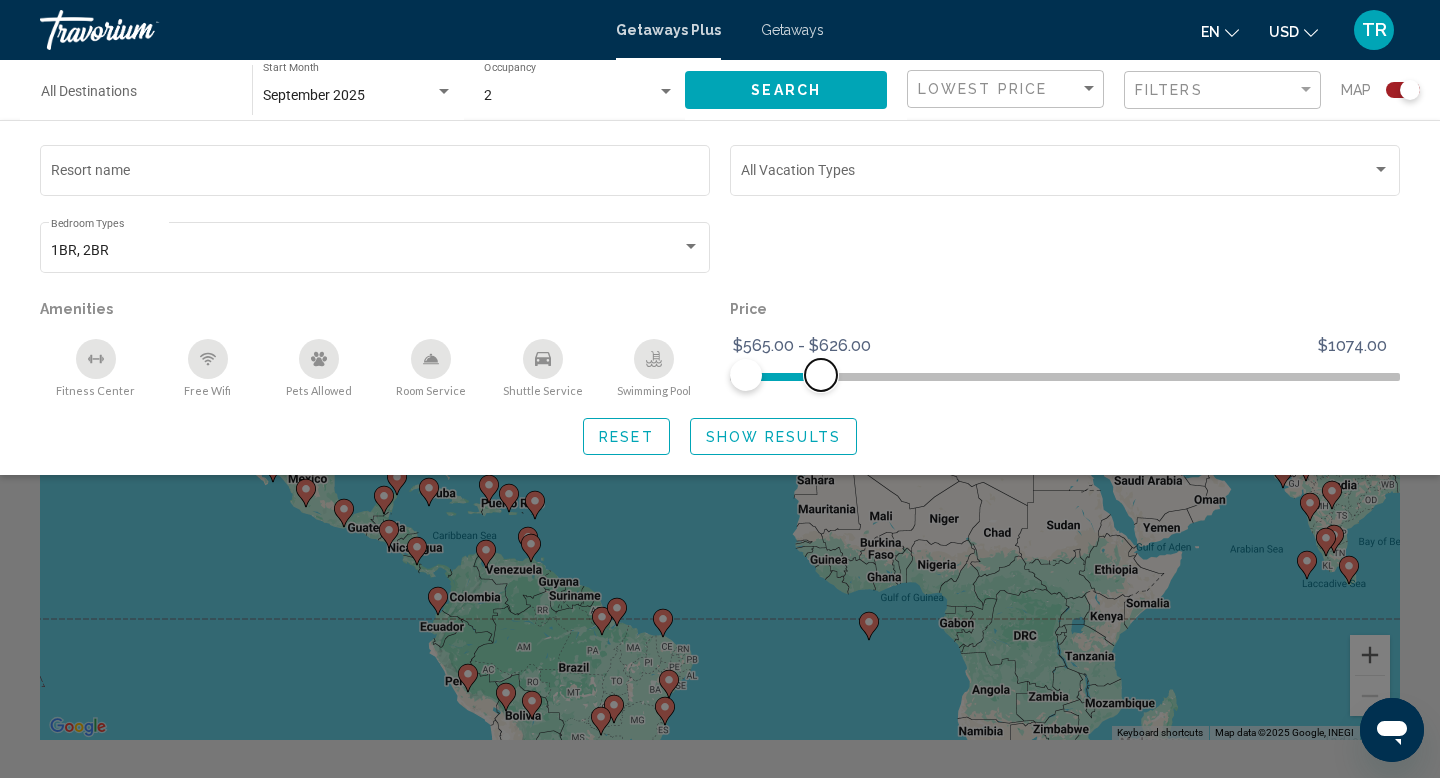 drag, startPoint x: 856, startPoint y: 461, endPoint x: 823, endPoint y: 458, distance: 33.13608 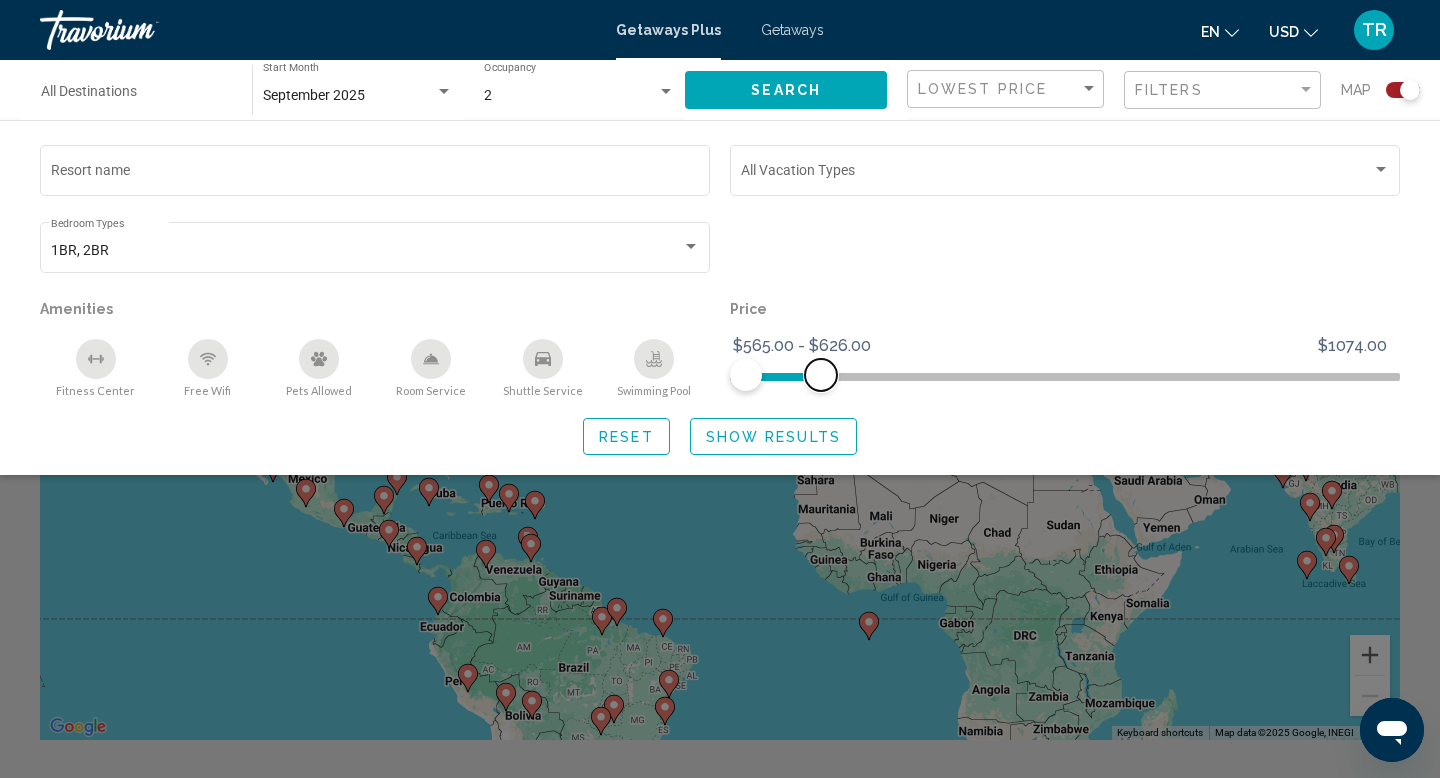 click 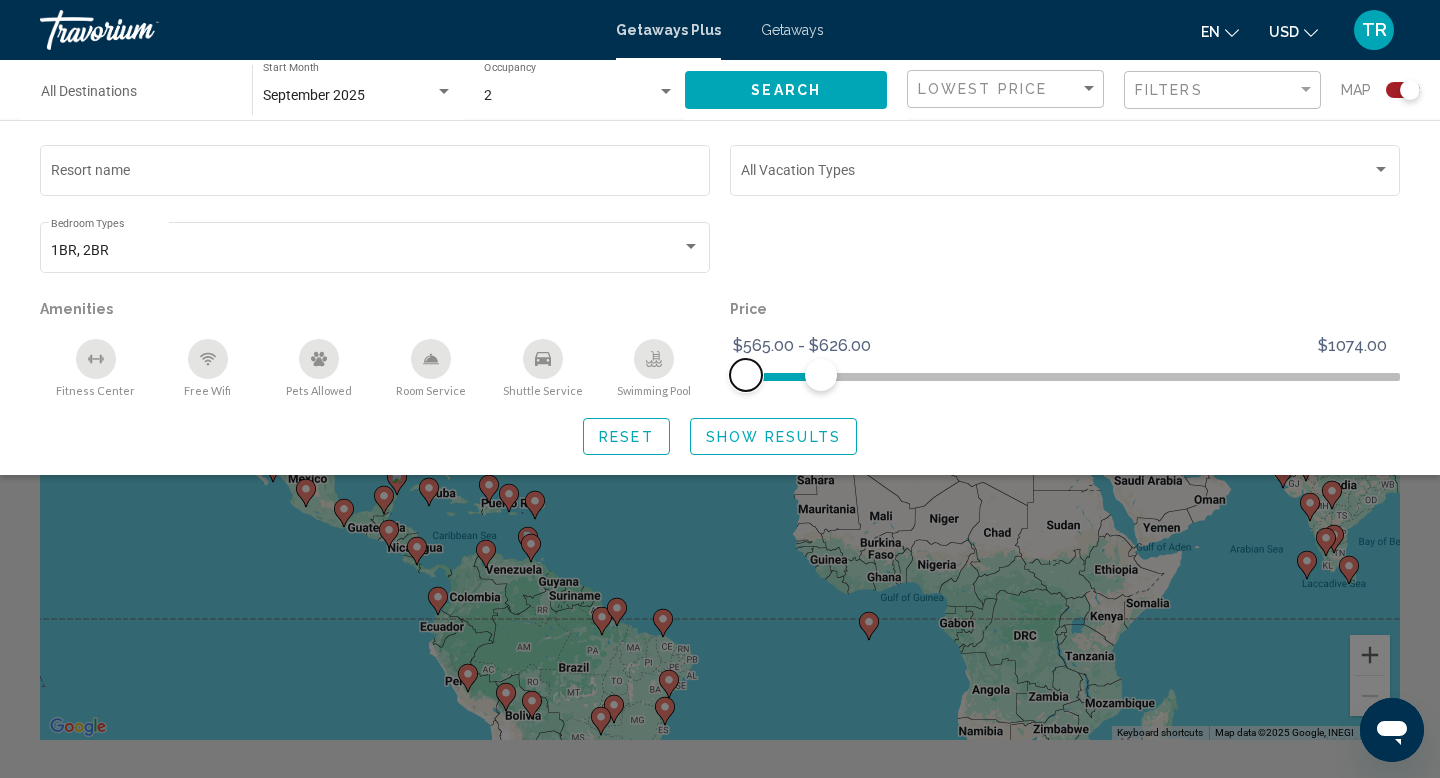 click 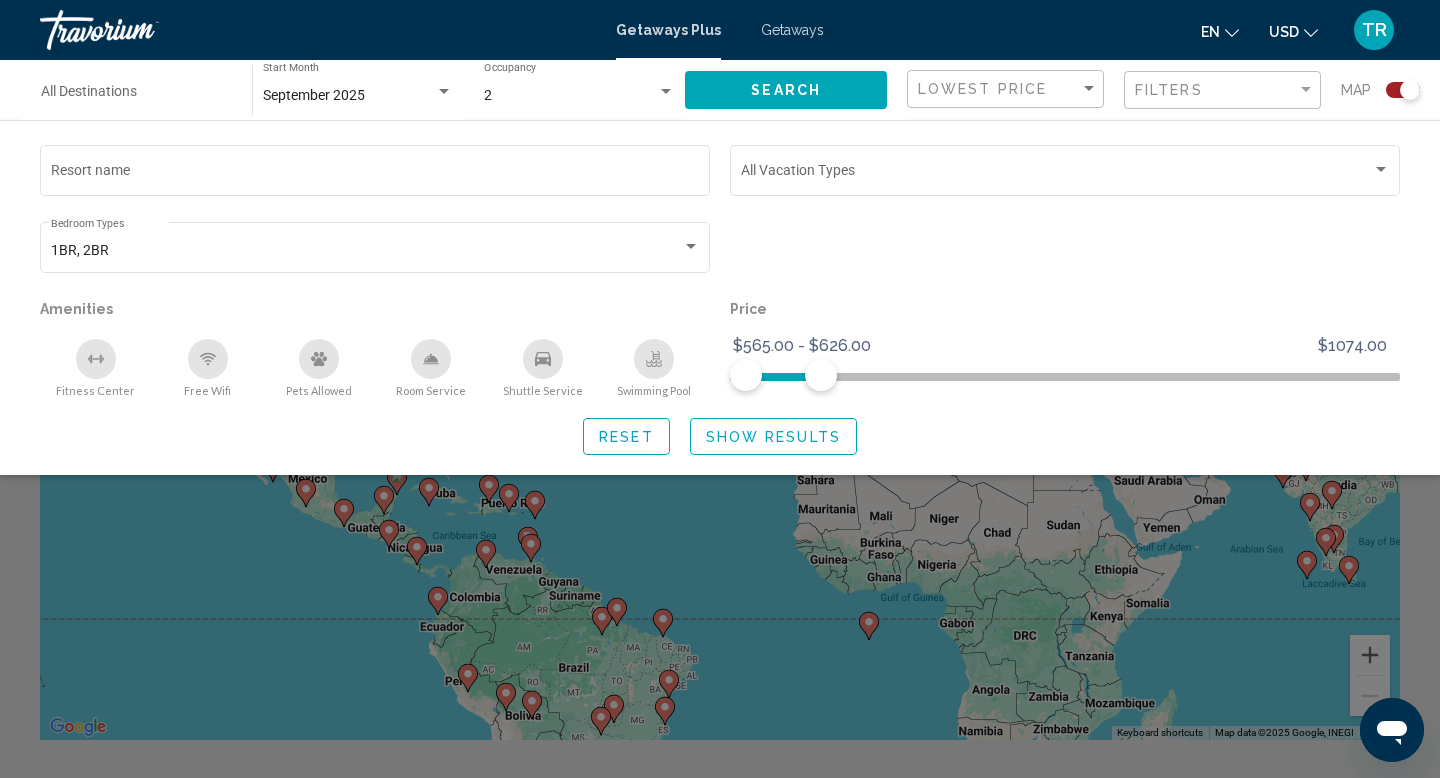 click on "Show Results" 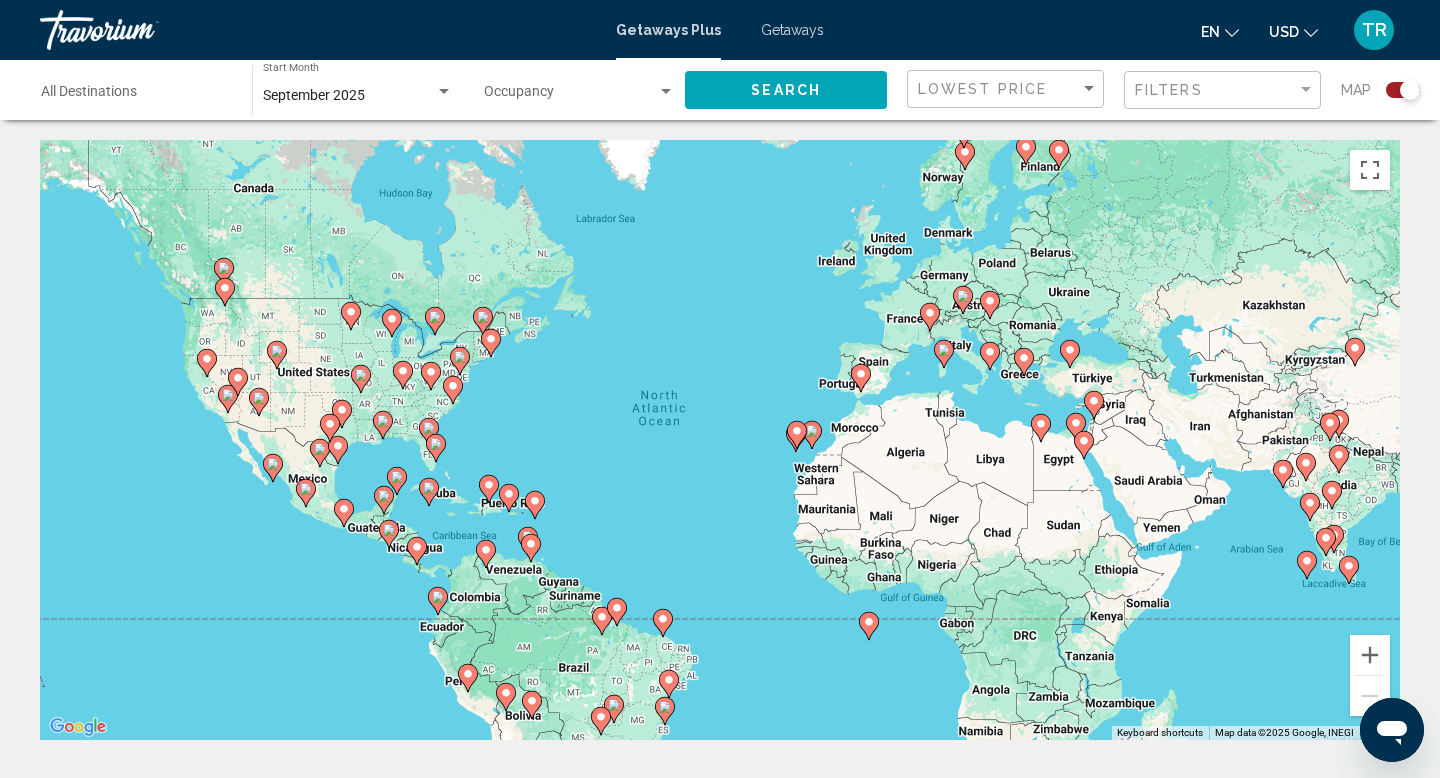 click 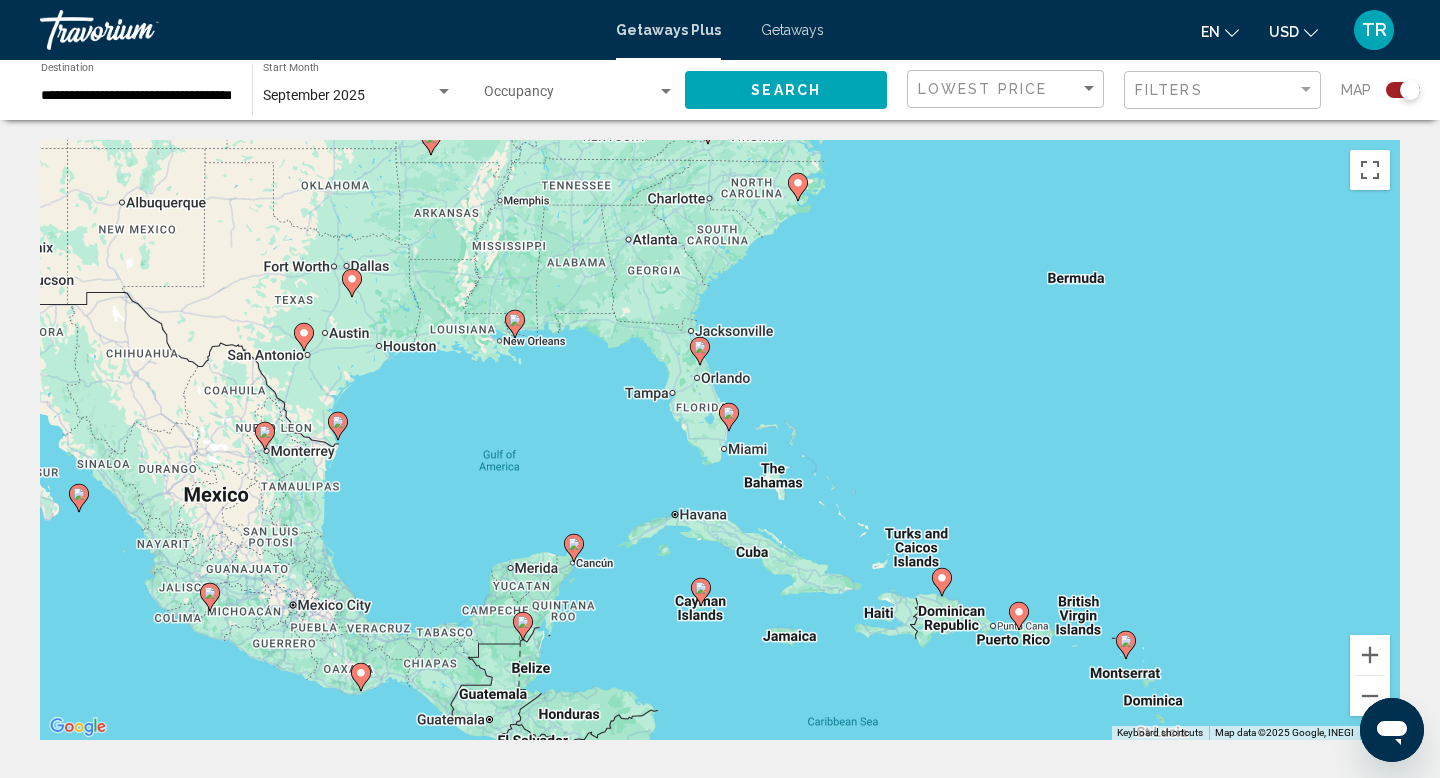 click 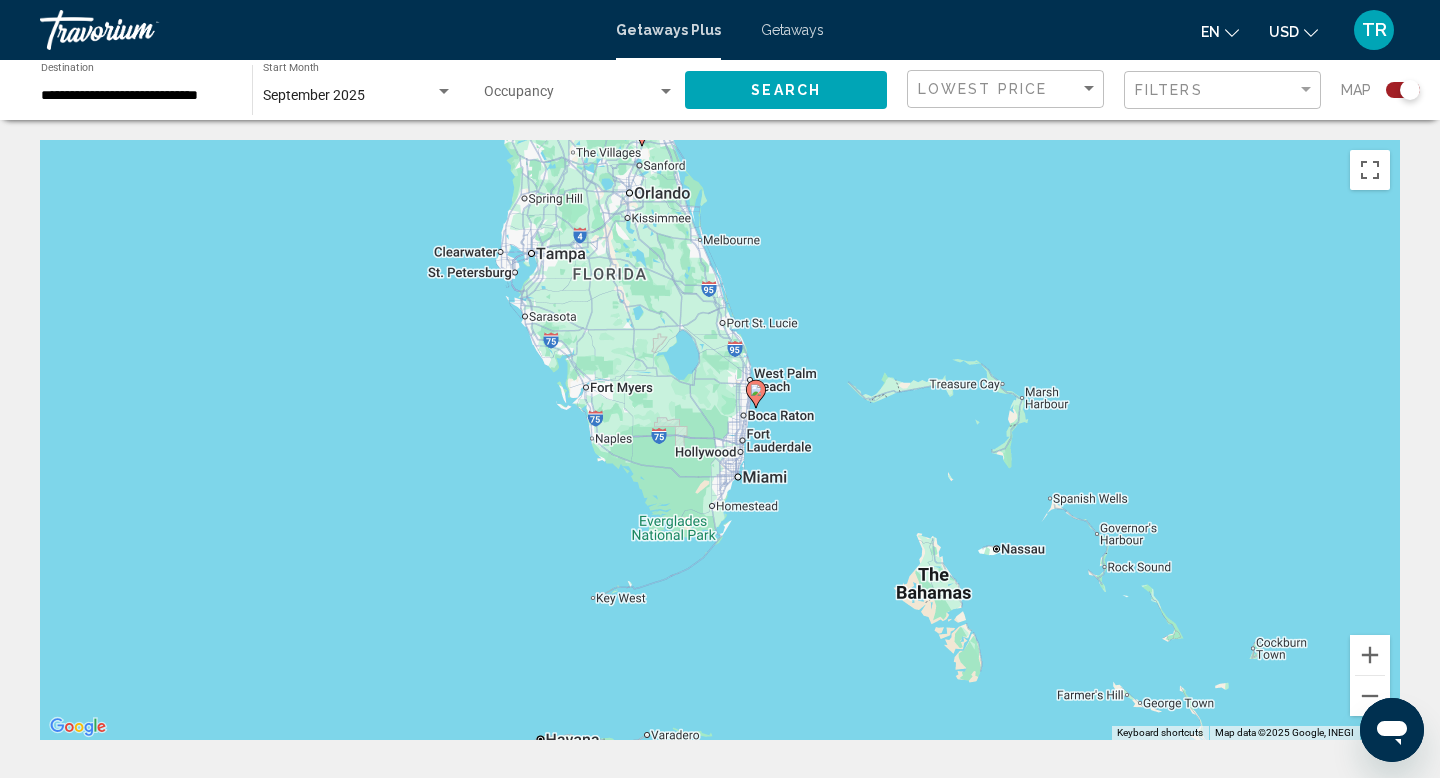 click 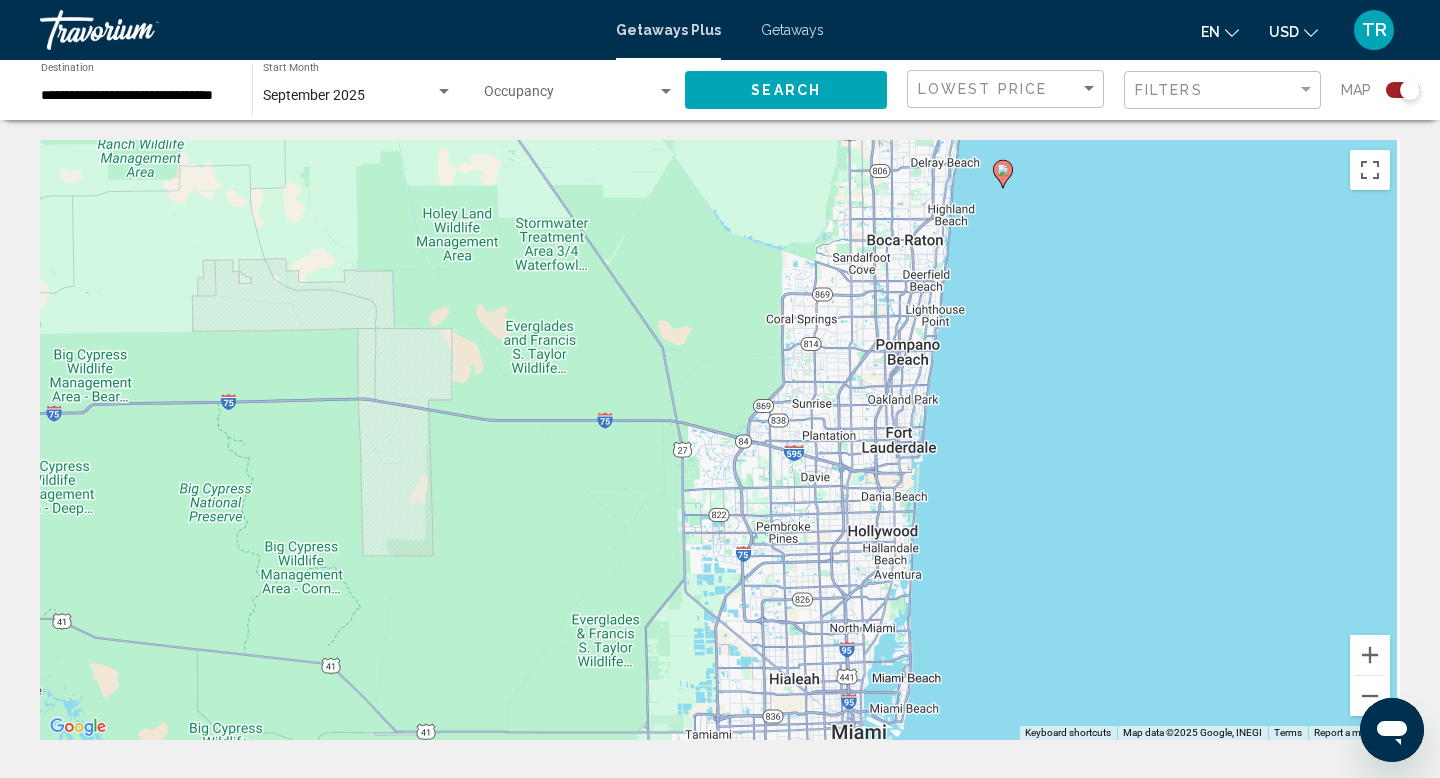 click 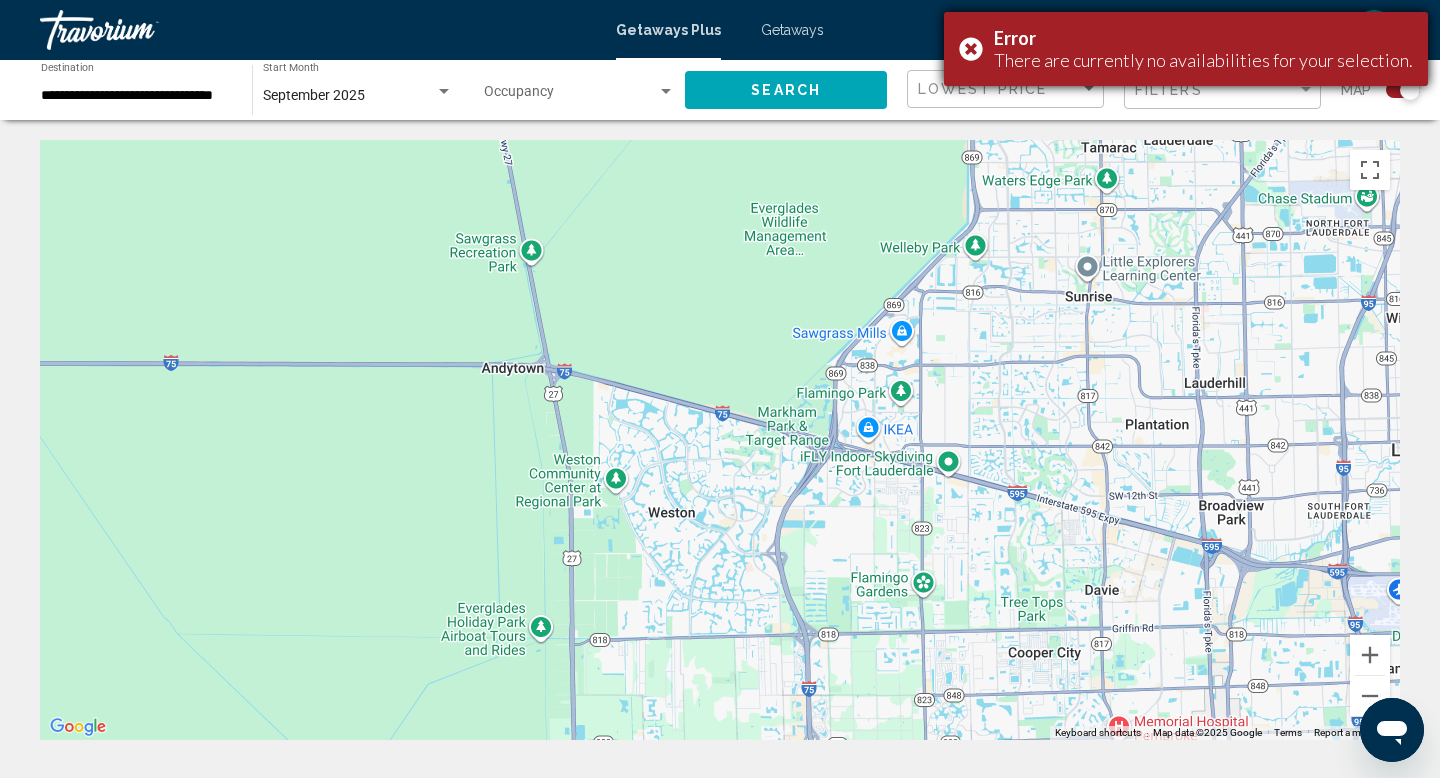 click on "Error   There are currently no availabilities for your selection." at bounding box center [1186, 49] 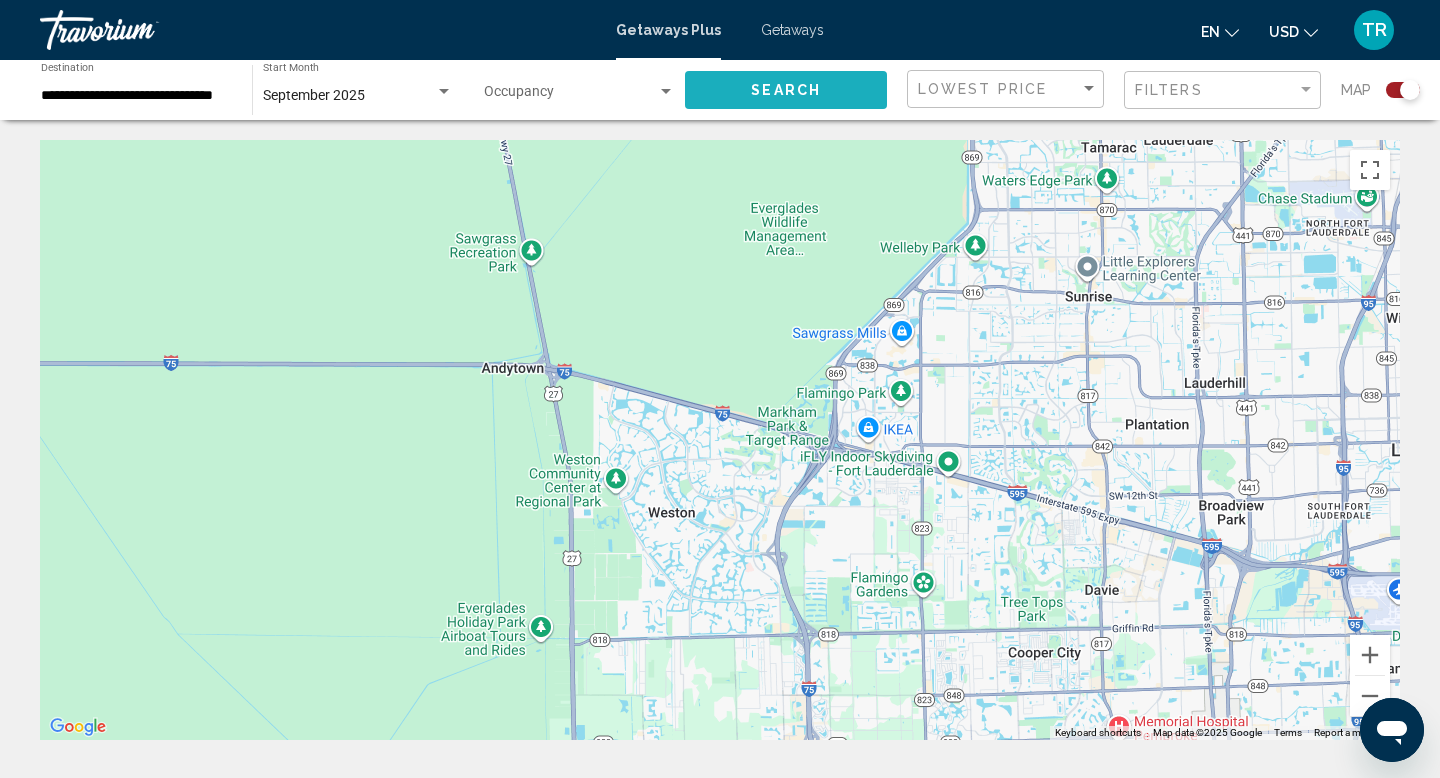 click on "Search" 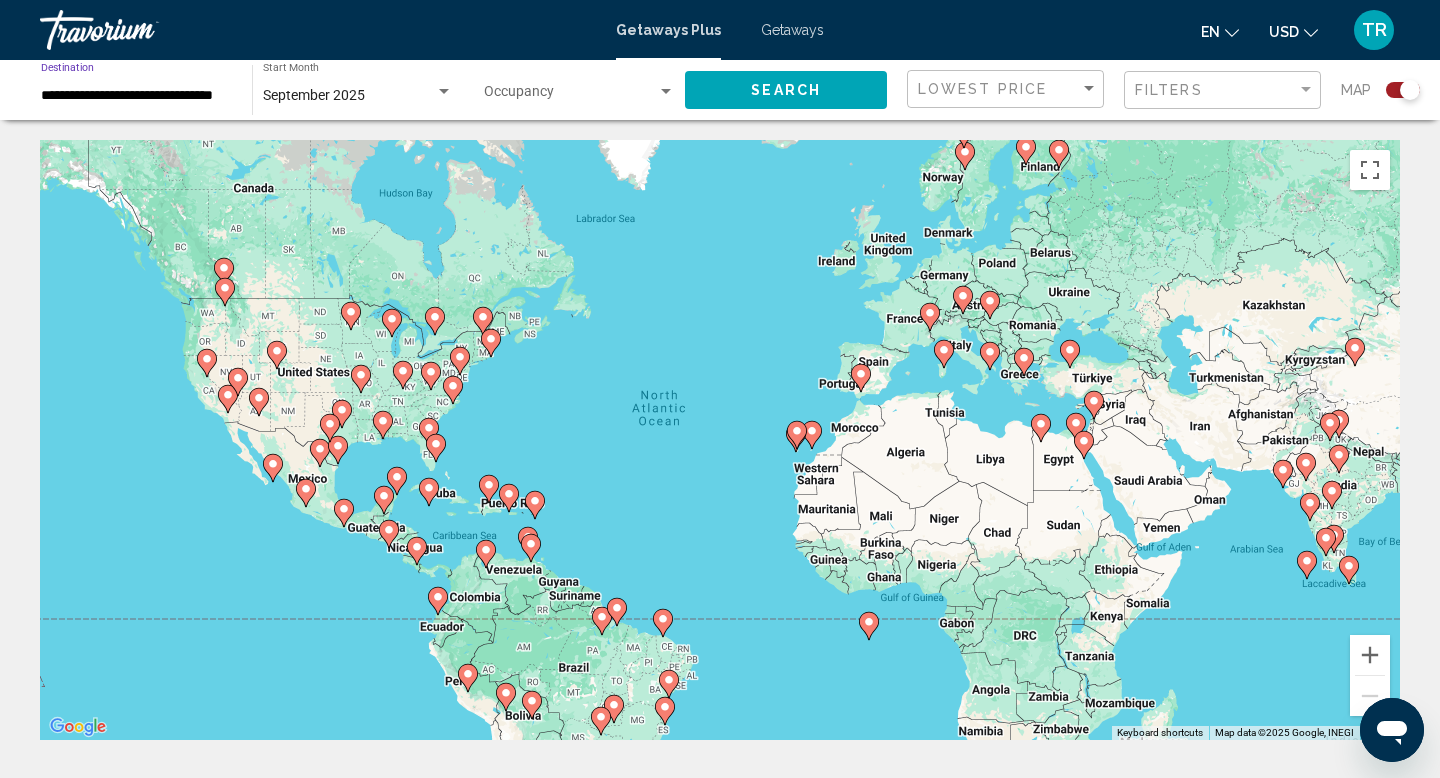 click on "**********" at bounding box center [136, 96] 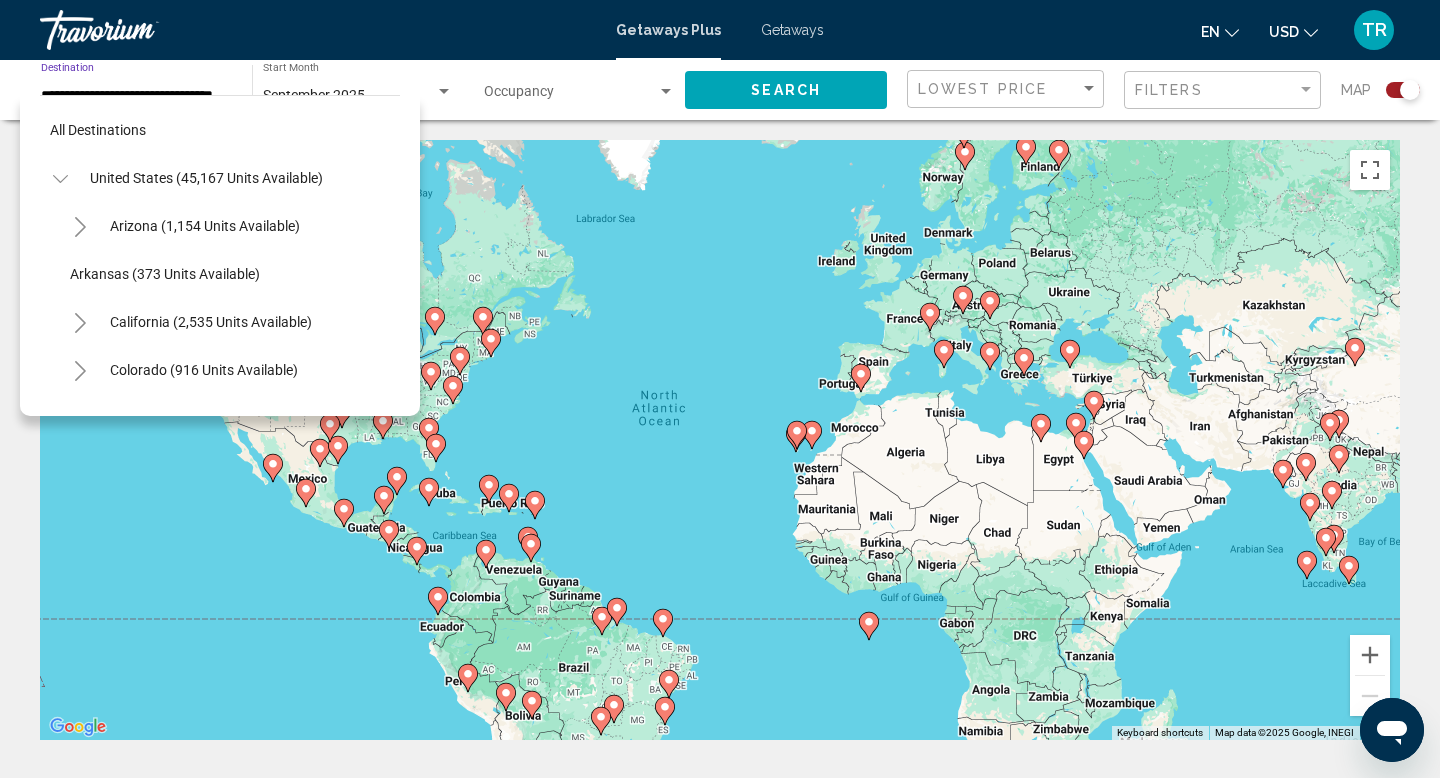 scroll, scrollTop: 279, scrollLeft: 0, axis: vertical 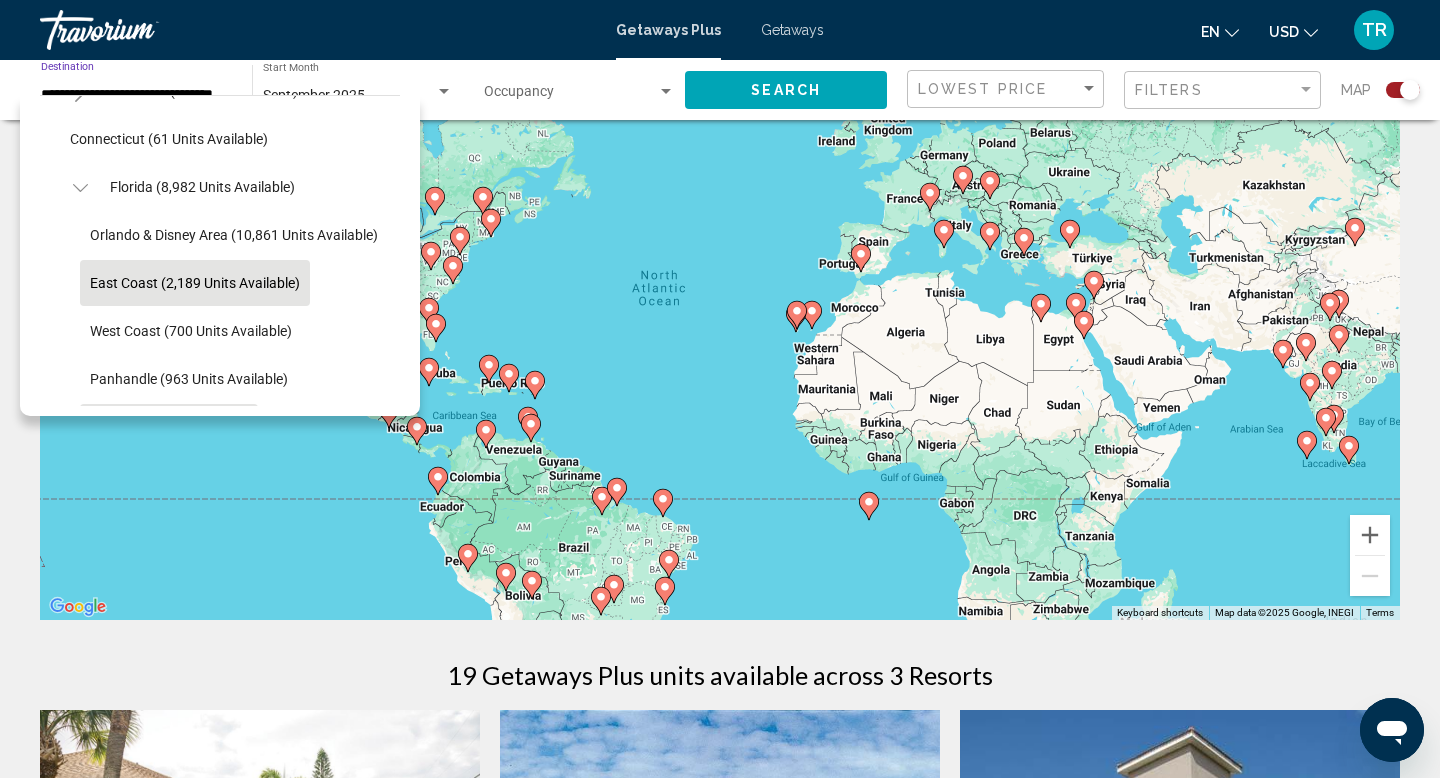 click on "Other (19 units available)" 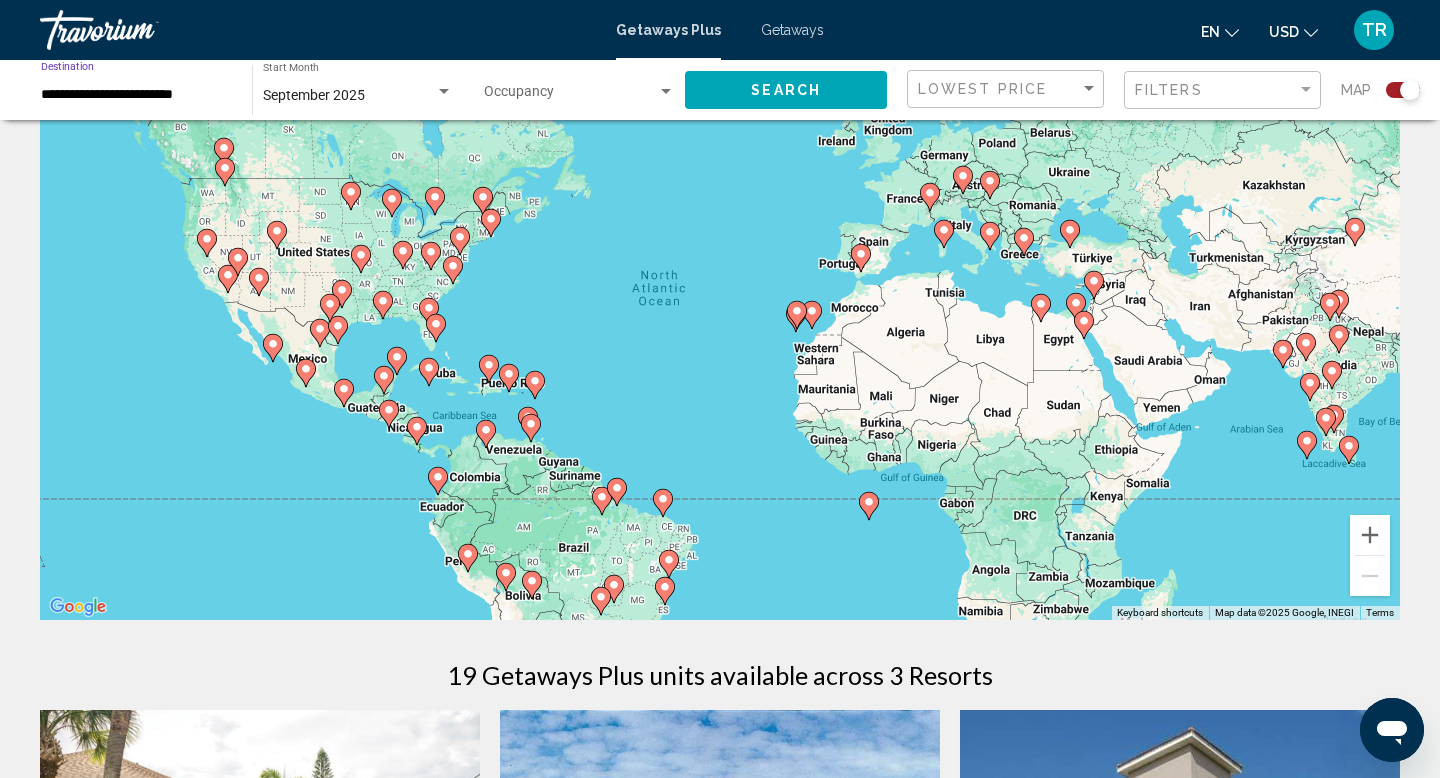 click on "19 Getaways Plus units available across 3 Resorts" at bounding box center [720, 675] 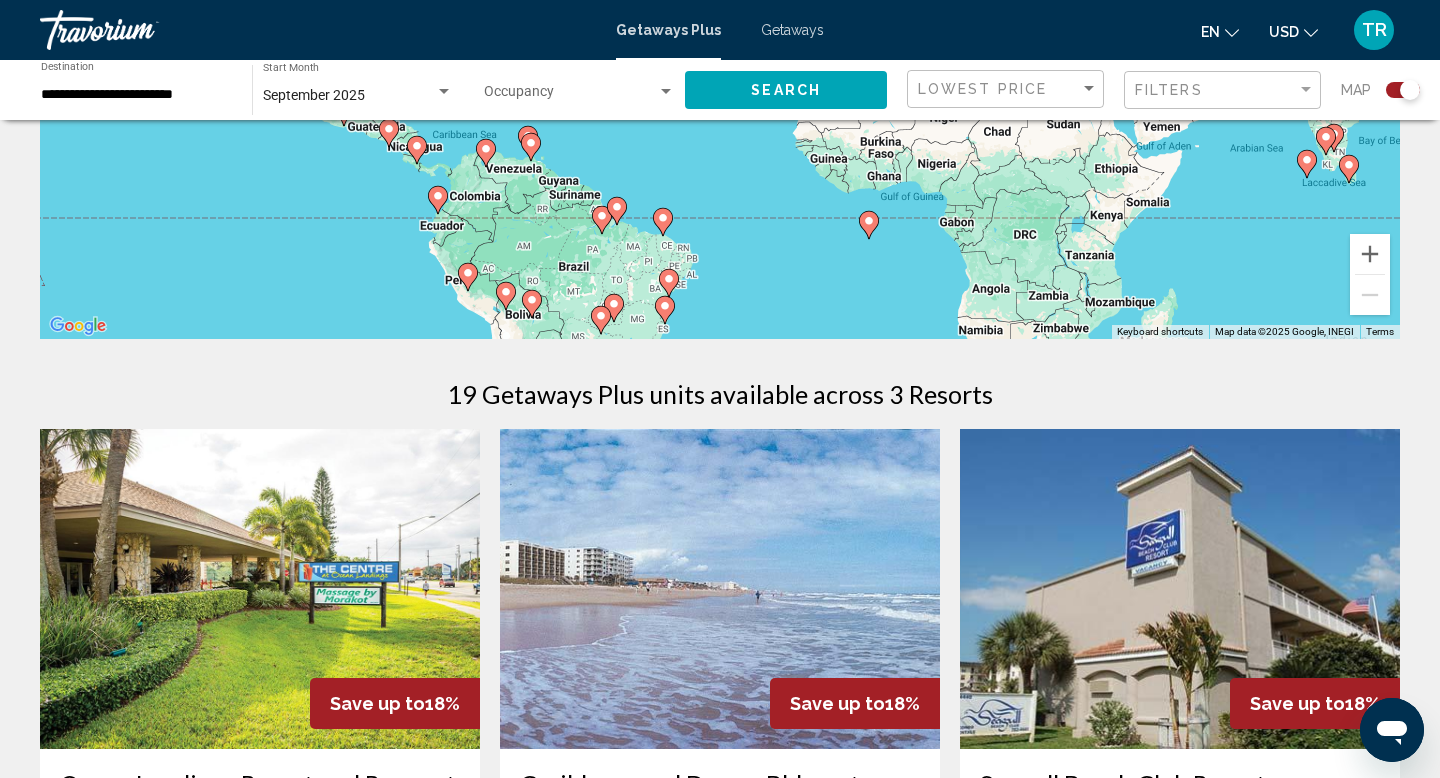 scroll, scrollTop: 400, scrollLeft: 0, axis: vertical 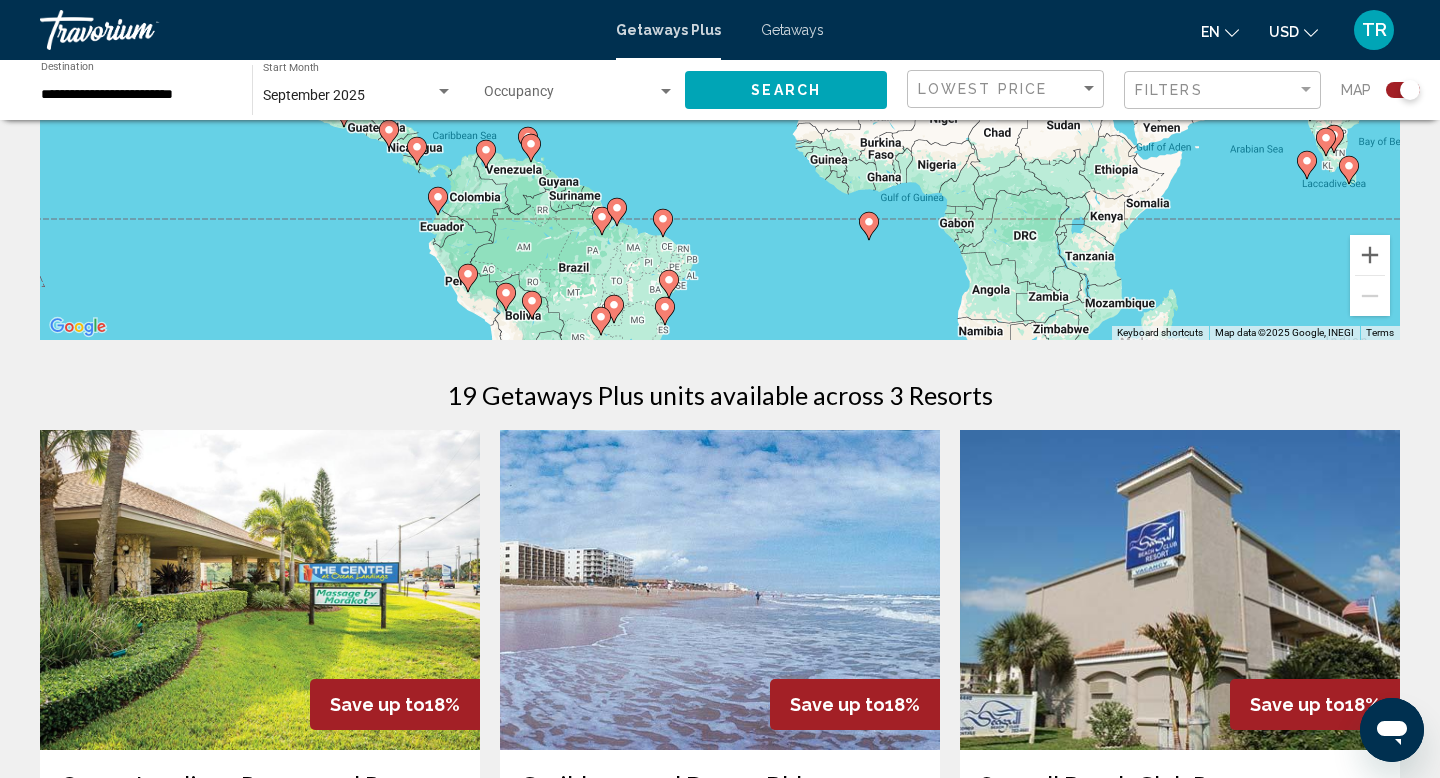 click on "Getaways" at bounding box center (792, 30) 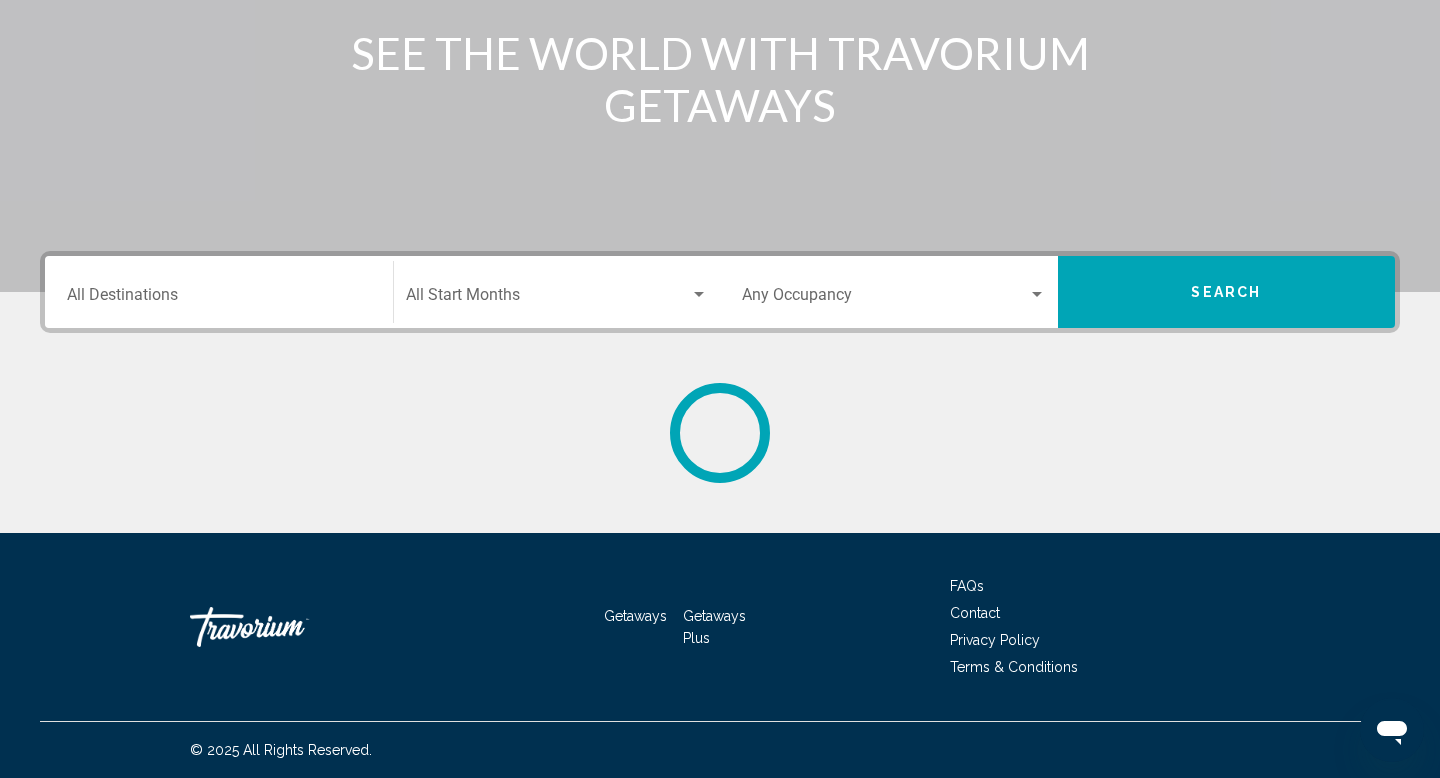 scroll, scrollTop: 0, scrollLeft: 0, axis: both 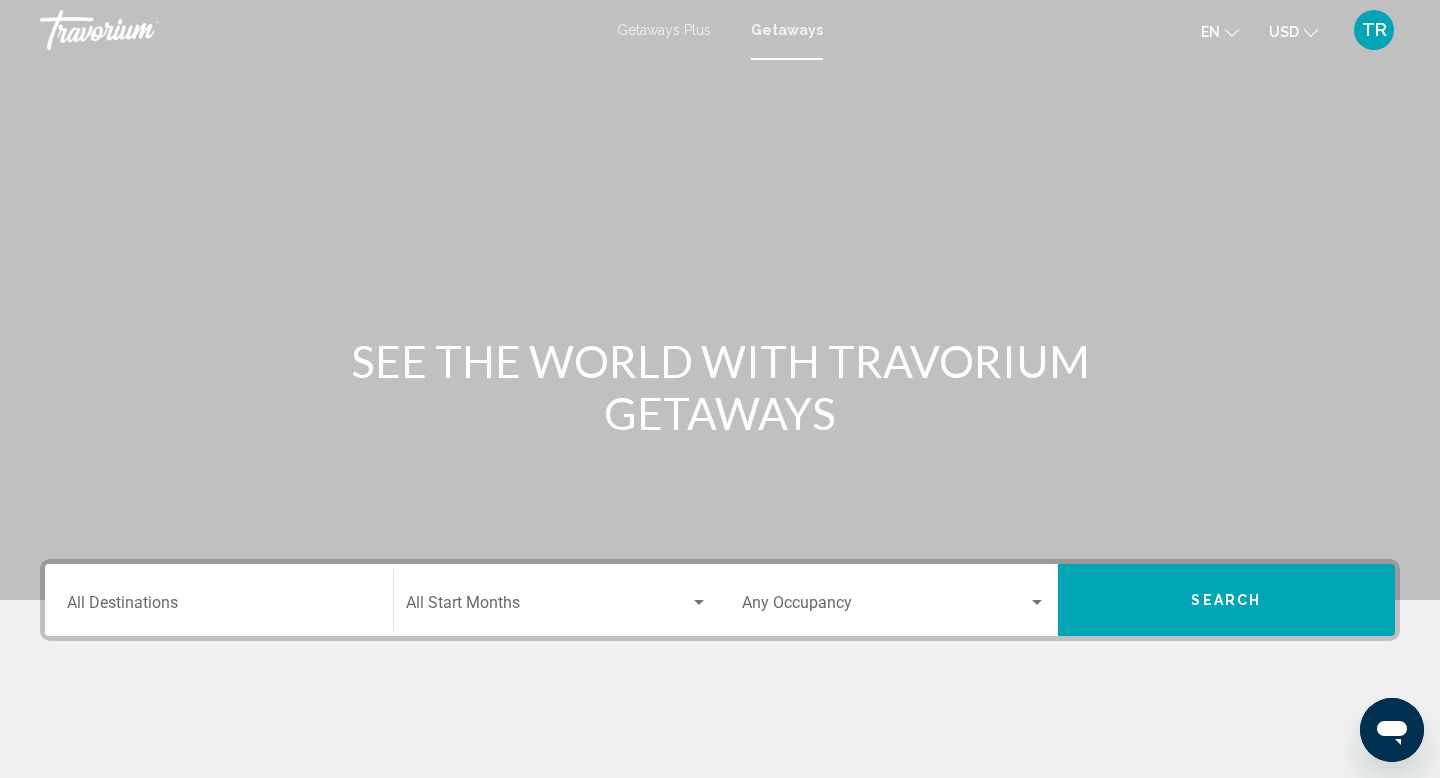 click at bounding box center [720, 300] 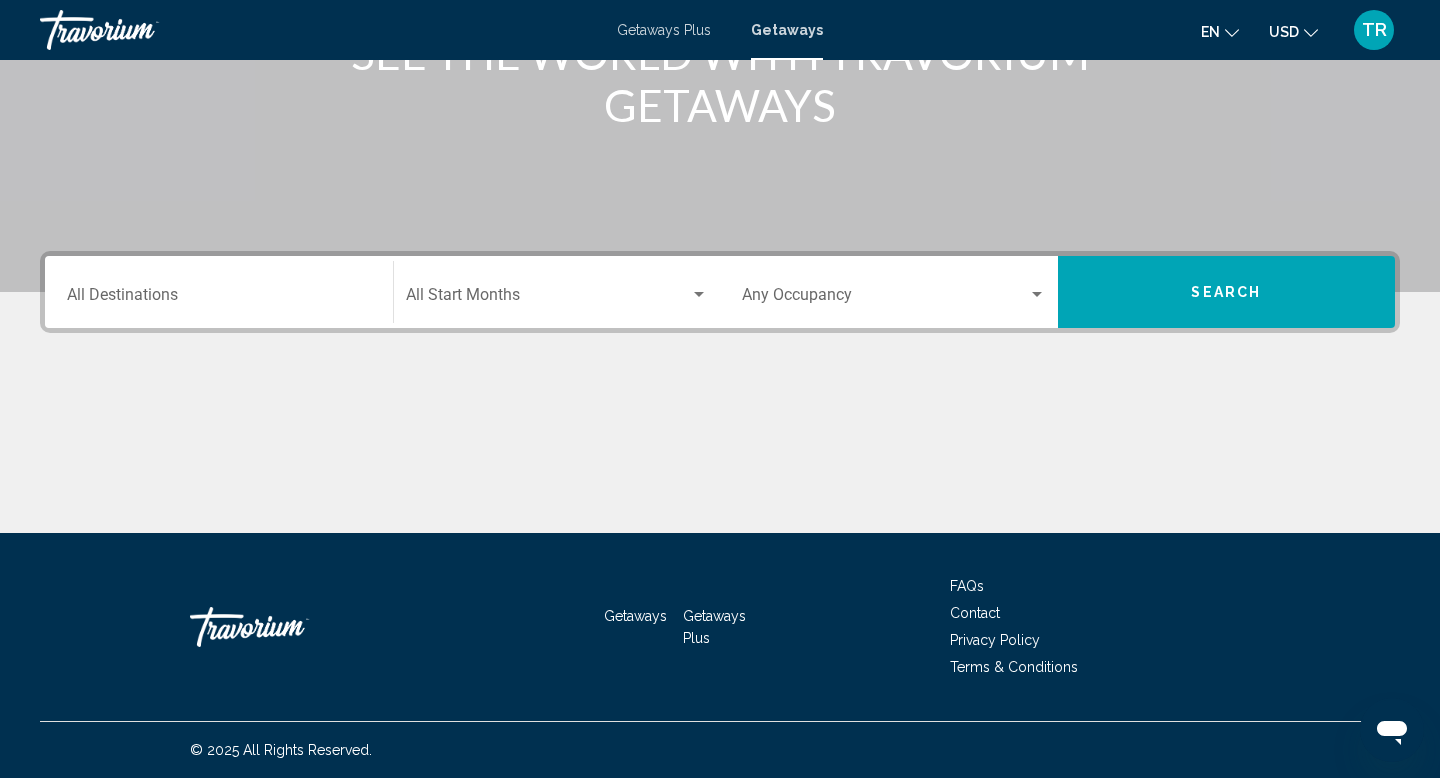 scroll, scrollTop: 579, scrollLeft: 0, axis: vertical 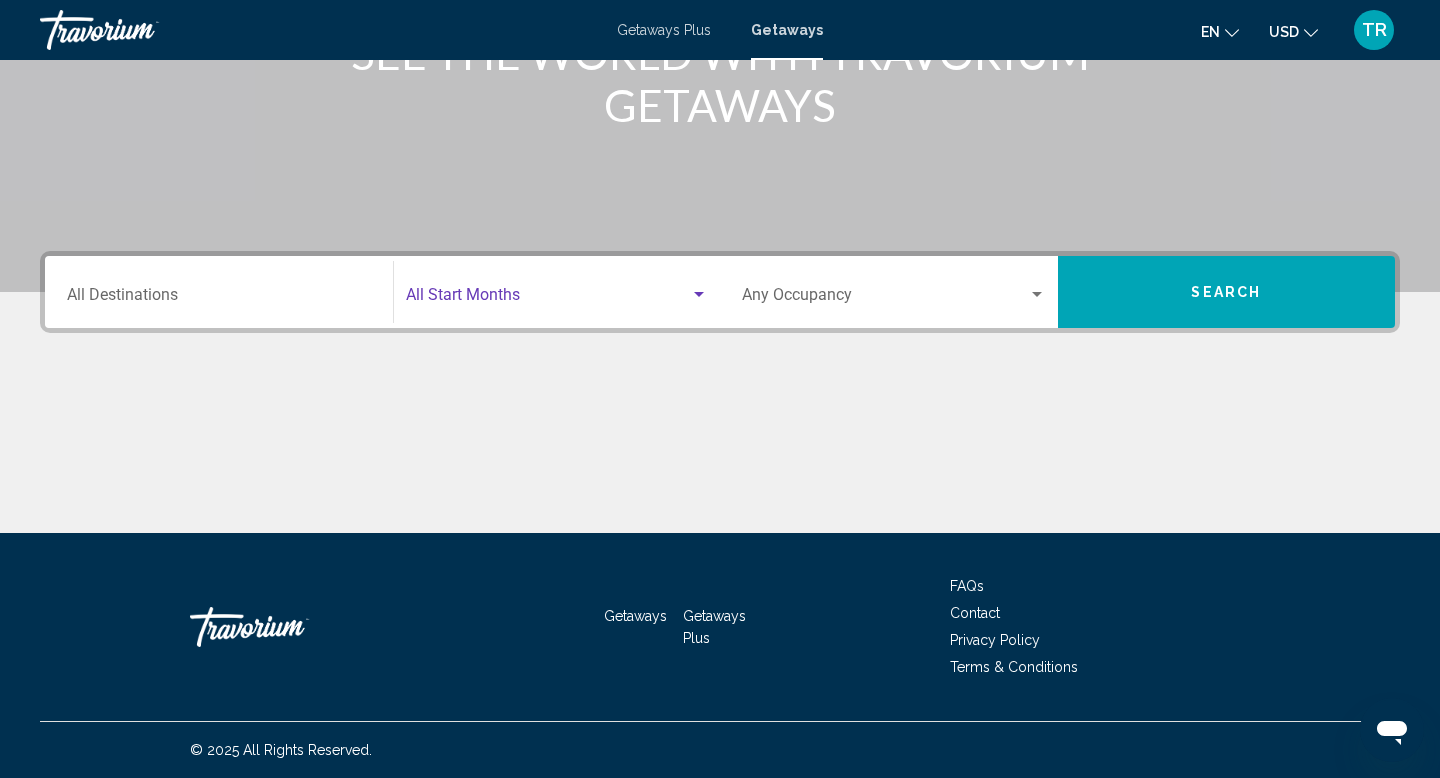 click at bounding box center (548, 299) 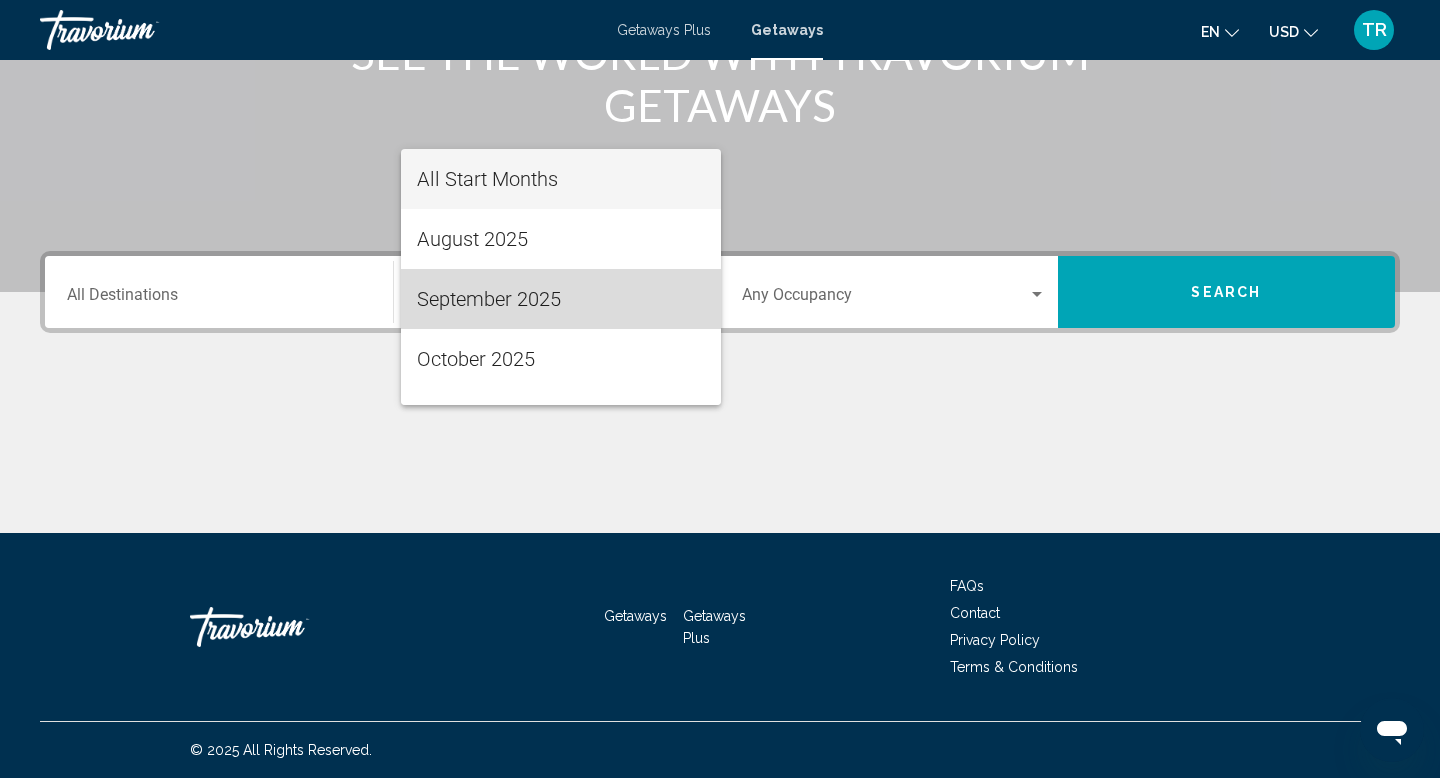 click on "September 2025" at bounding box center (561, 299) 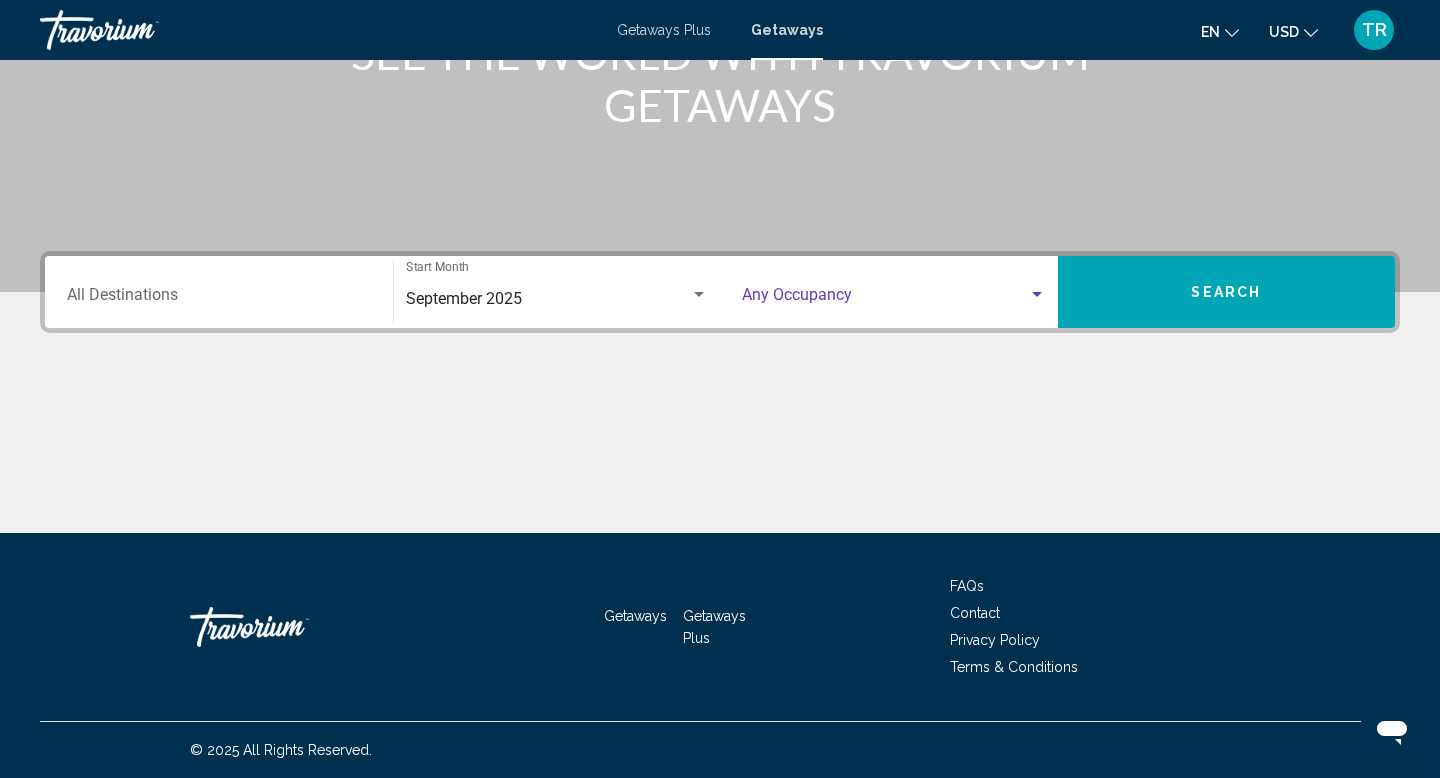 click at bounding box center (1037, 294) 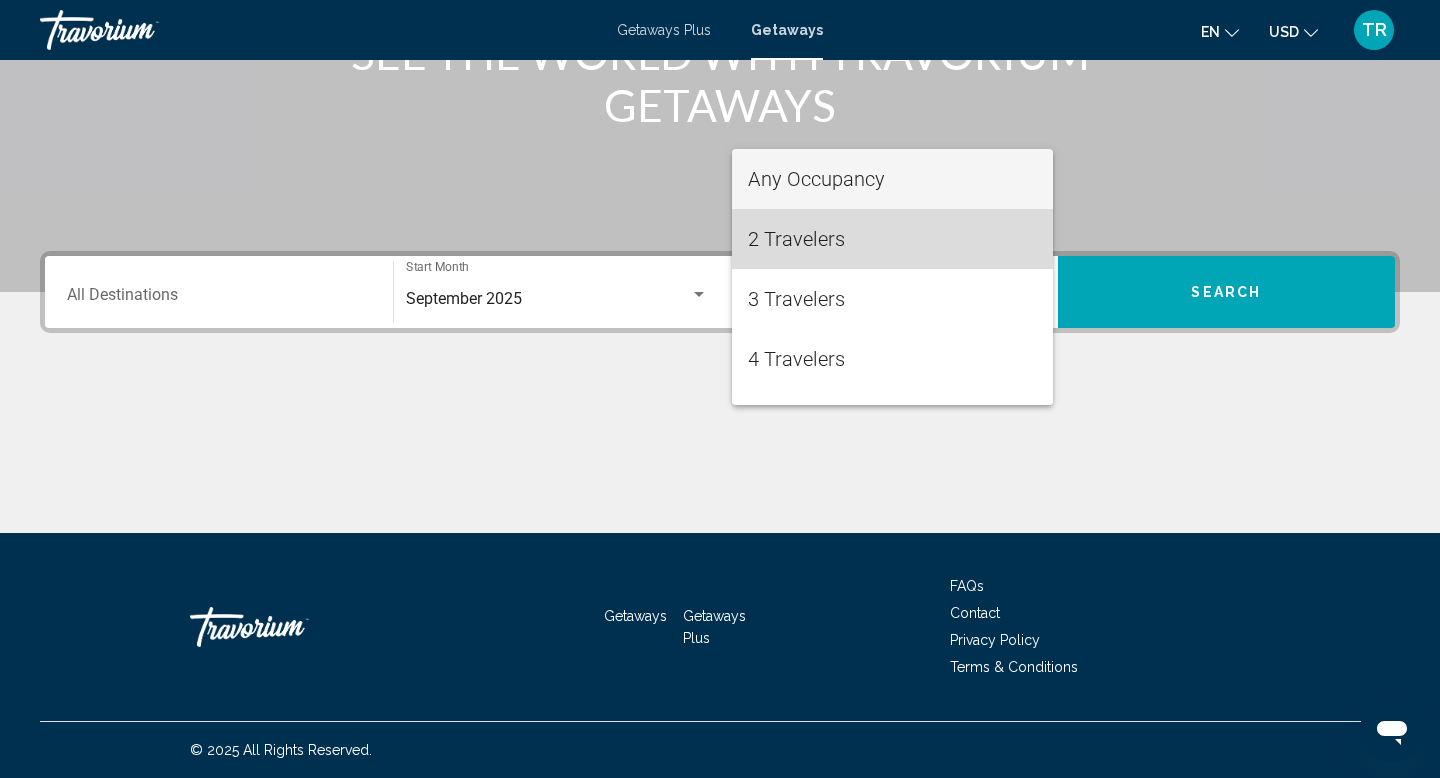 click on "2 Travelers" at bounding box center (893, 239) 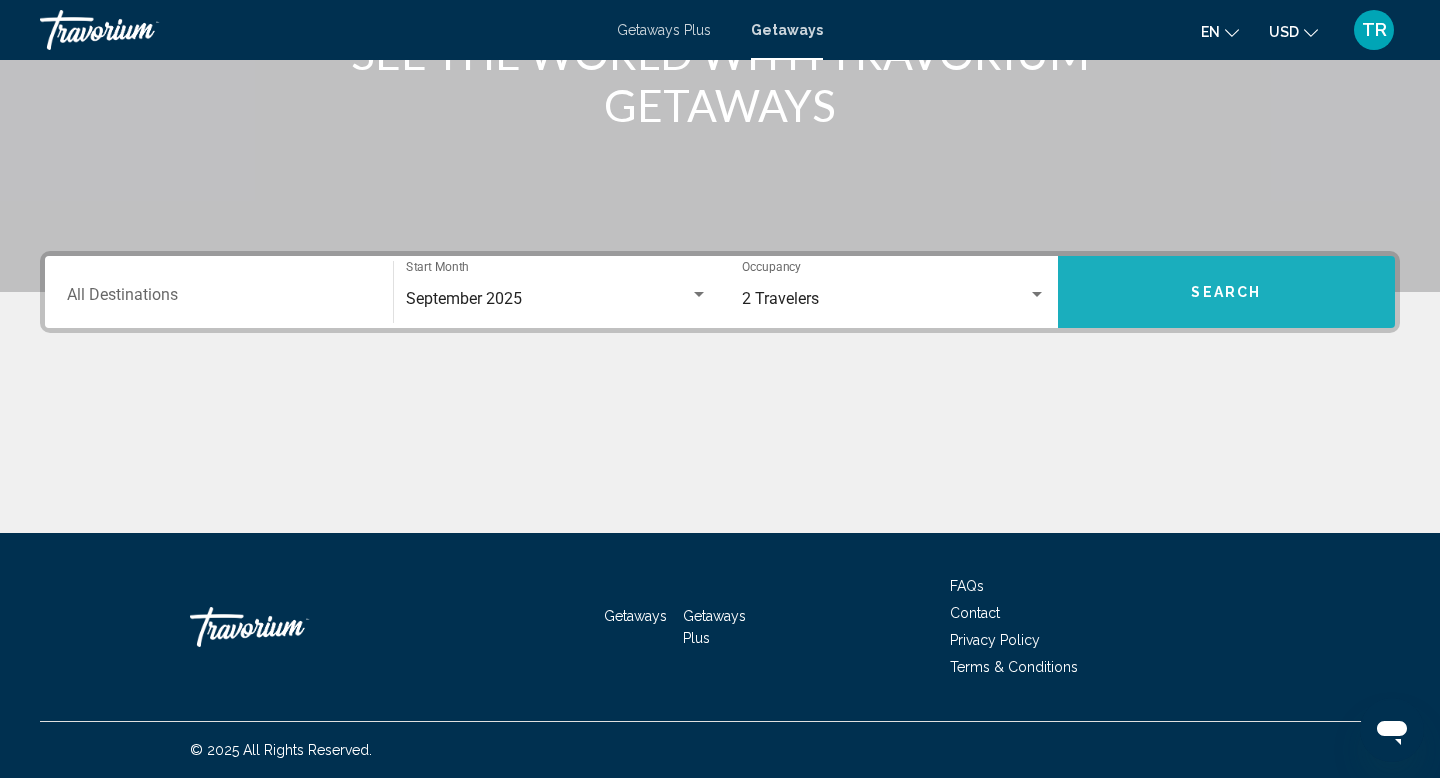 click on "Search" at bounding box center (1226, 293) 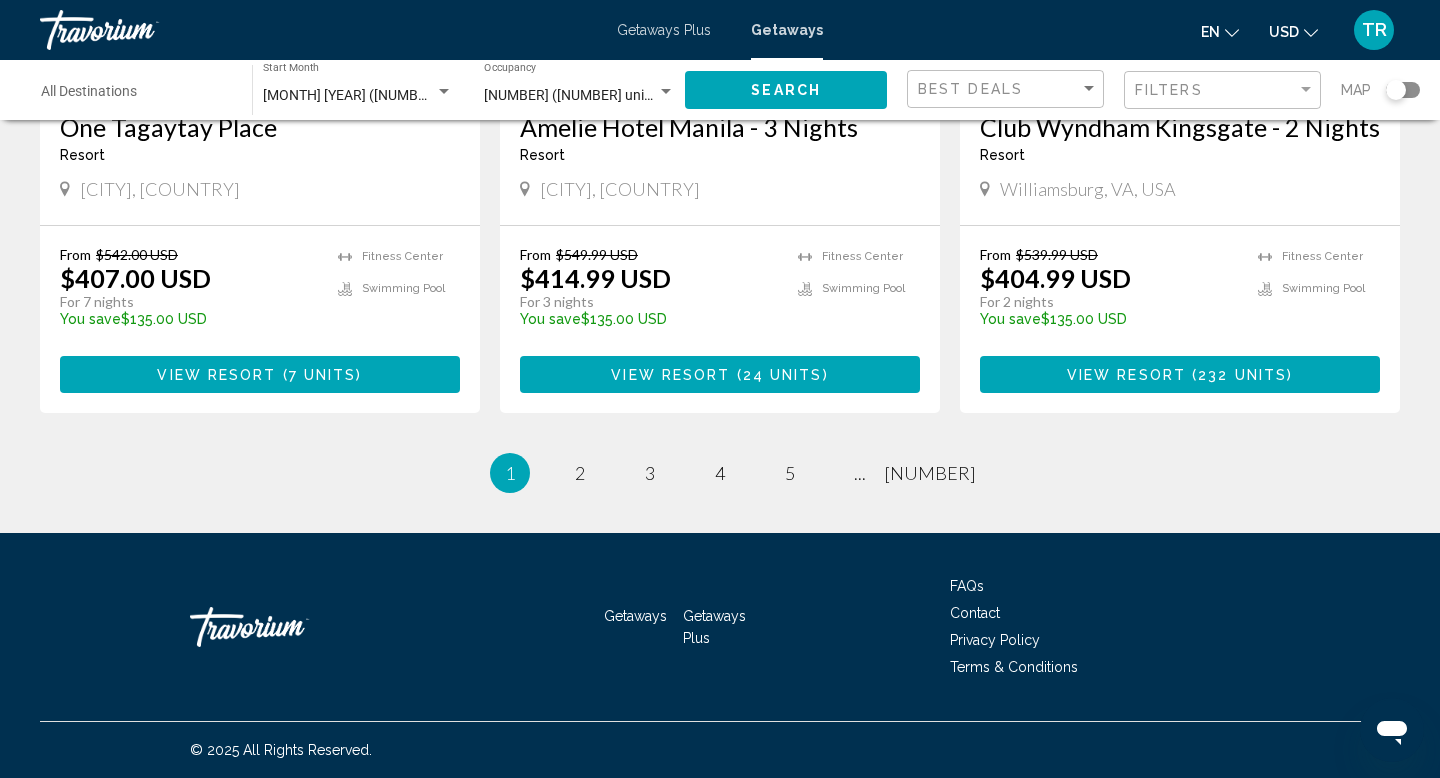 scroll, scrollTop: 3200, scrollLeft: 0, axis: vertical 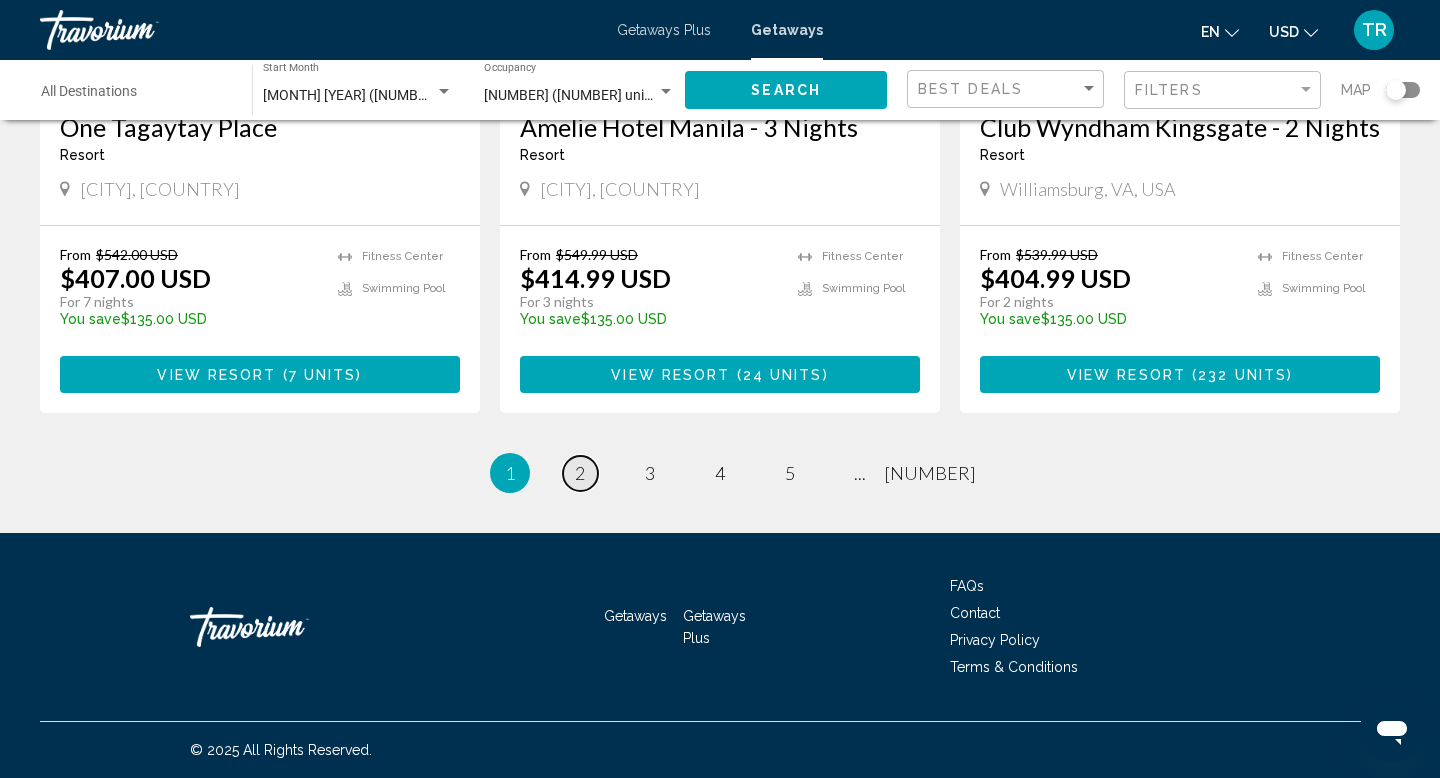 click on "2" at bounding box center (580, 473) 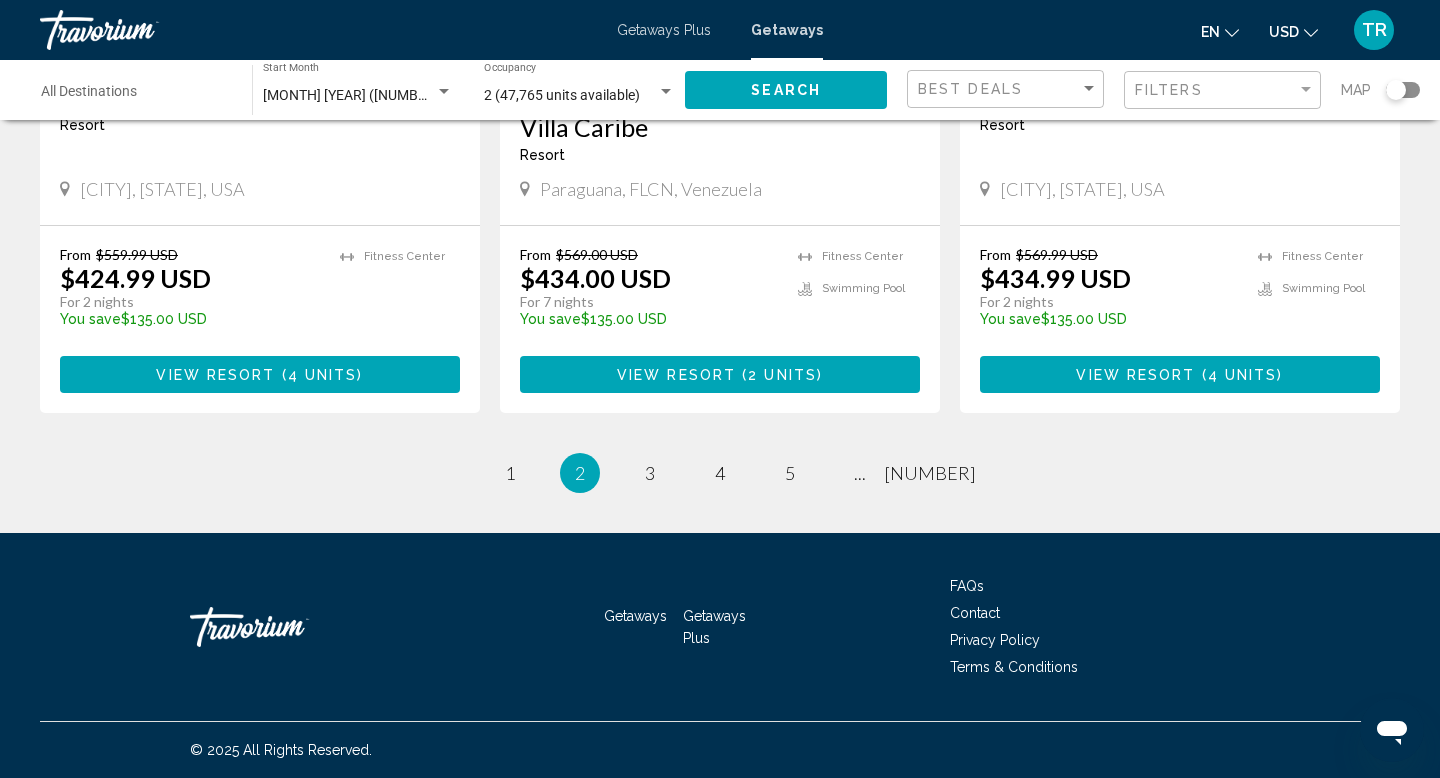 scroll, scrollTop: 3200, scrollLeft: 0, axis: vertical 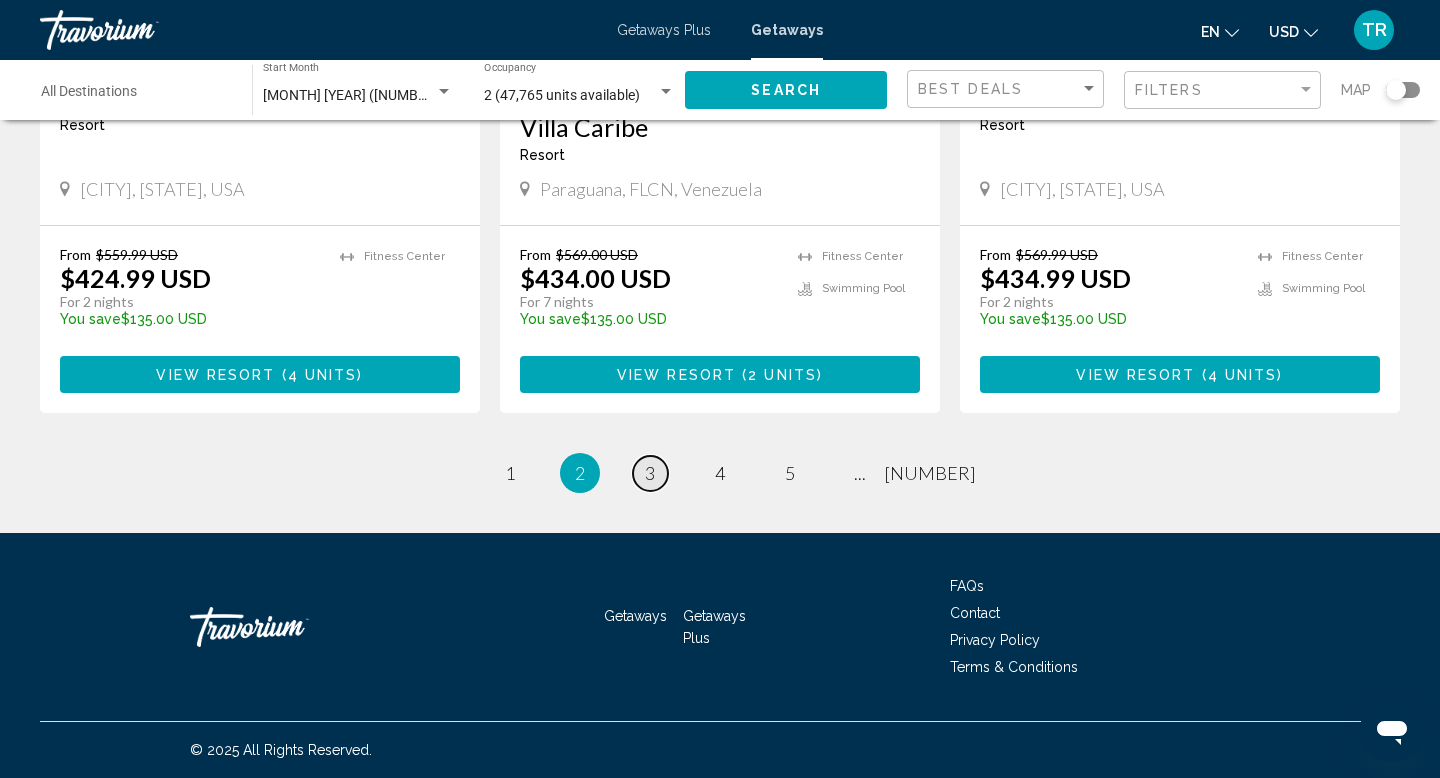 click on "3" at bounding box center [650, 473] 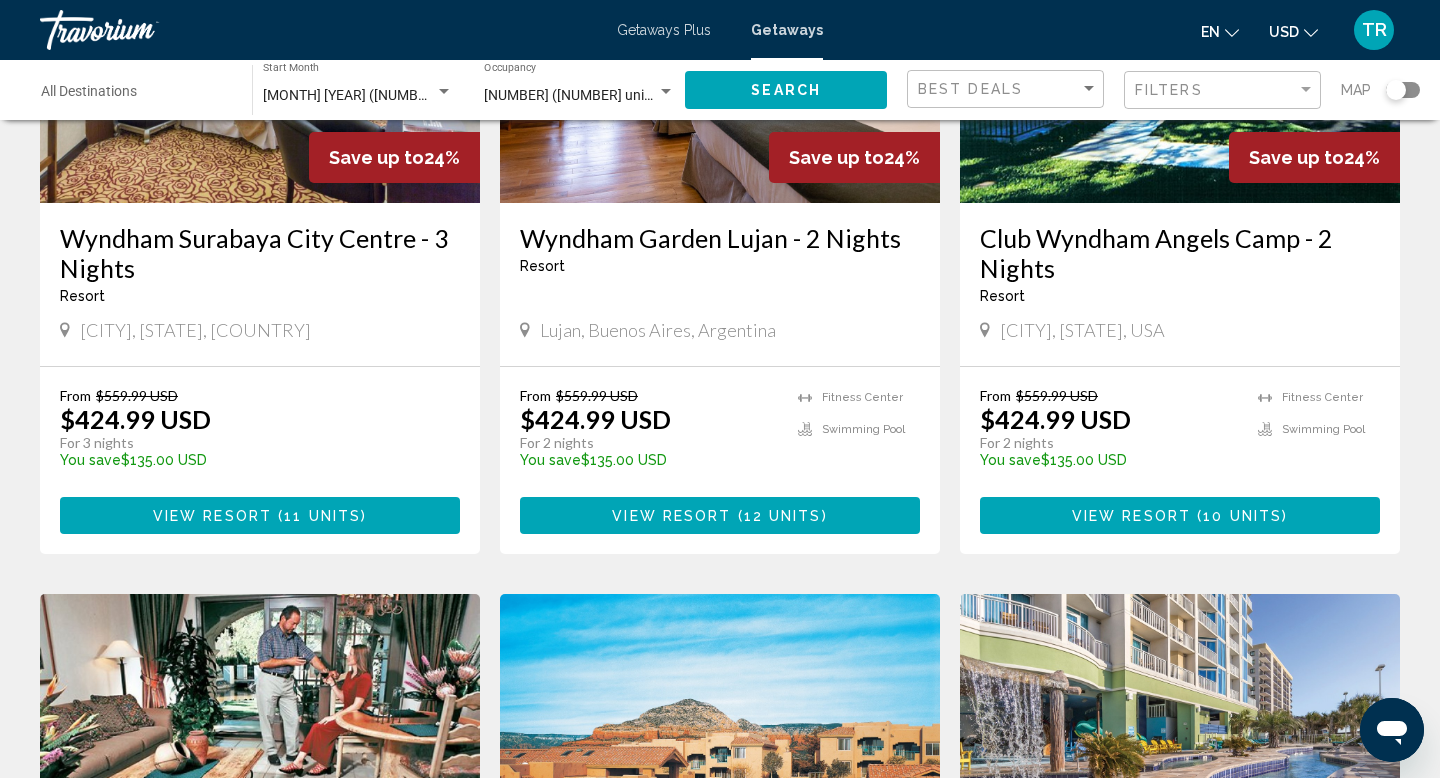 scroll, scrollTop: 1760, scrollLeft: 0, axis: vertical 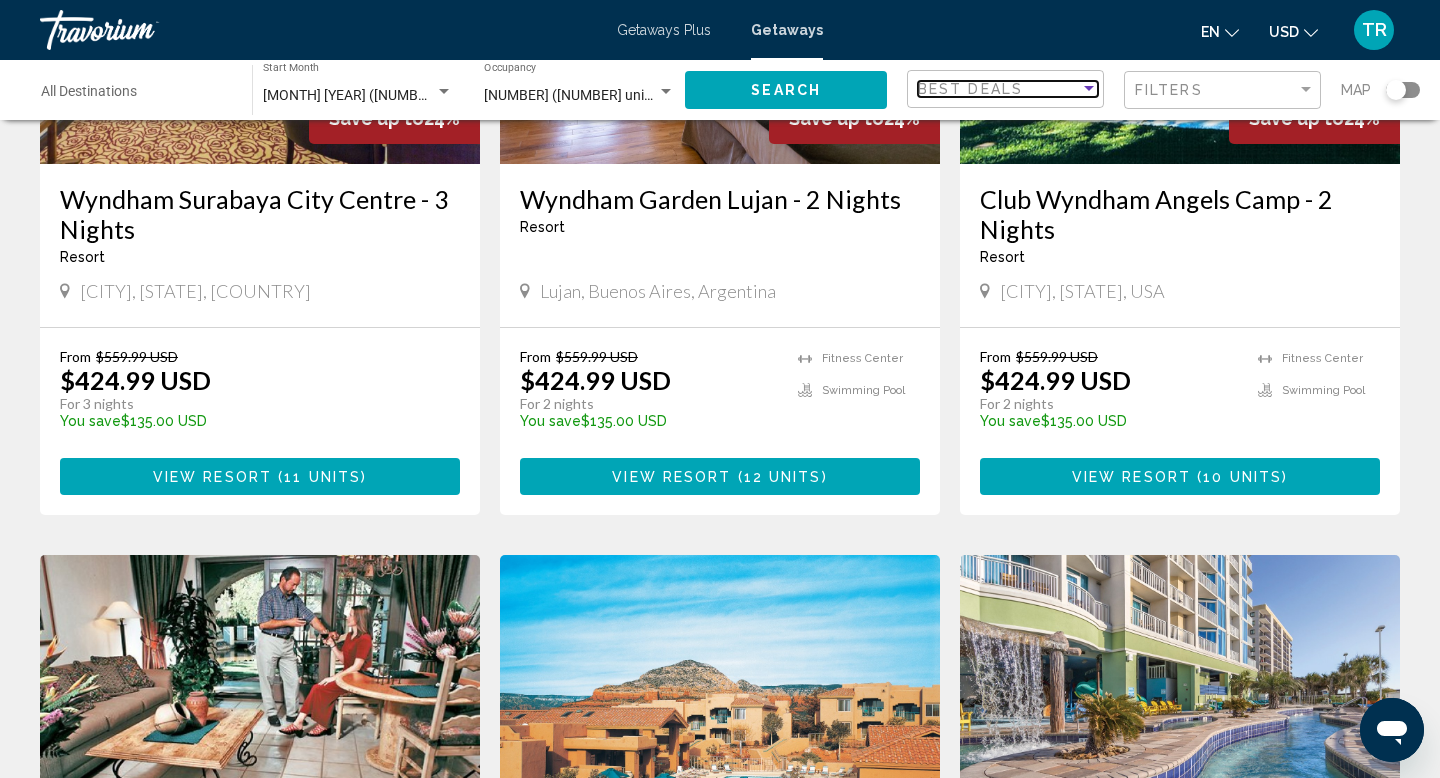 click on "Best Deals" at bounding box center [999, 89] 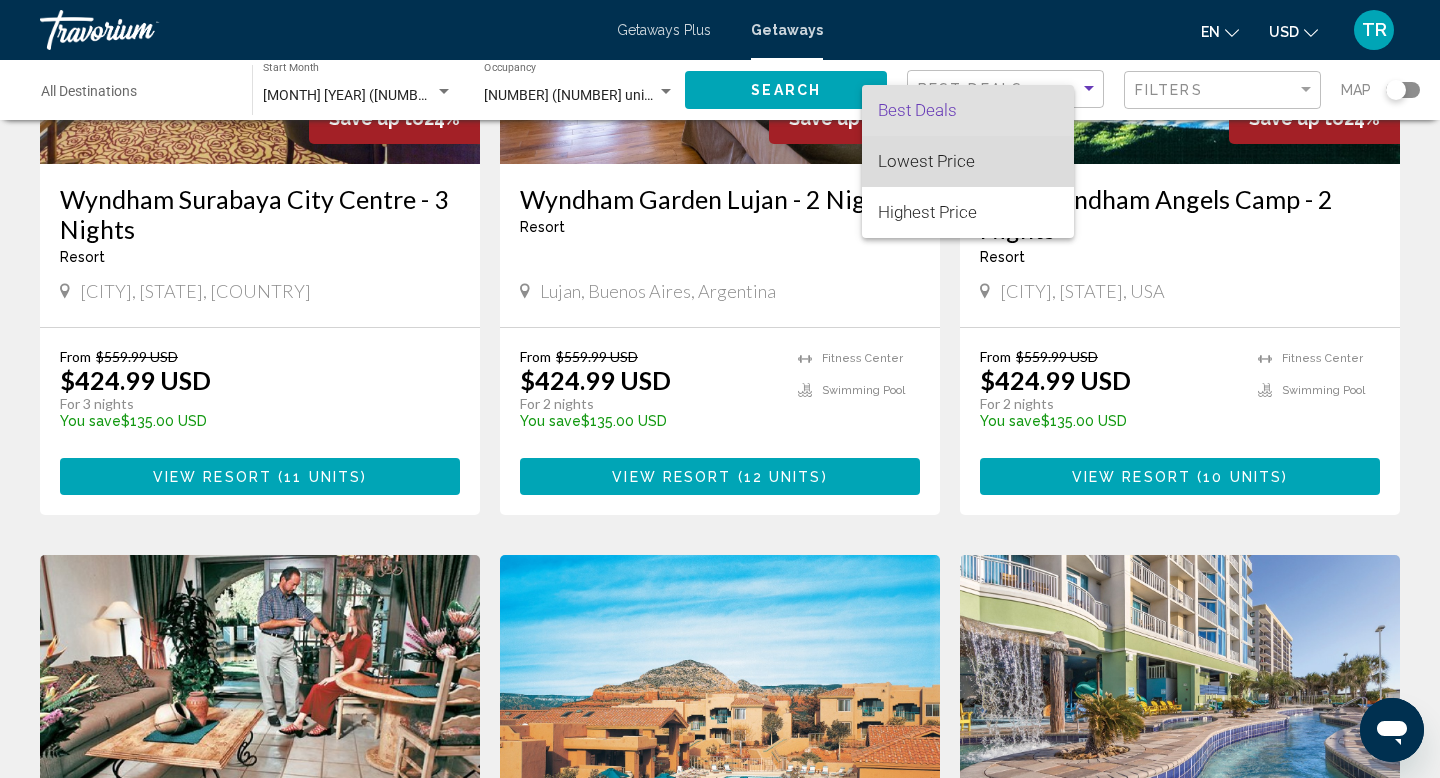 click on "Lowest Price" at bounding box center [926, 161] 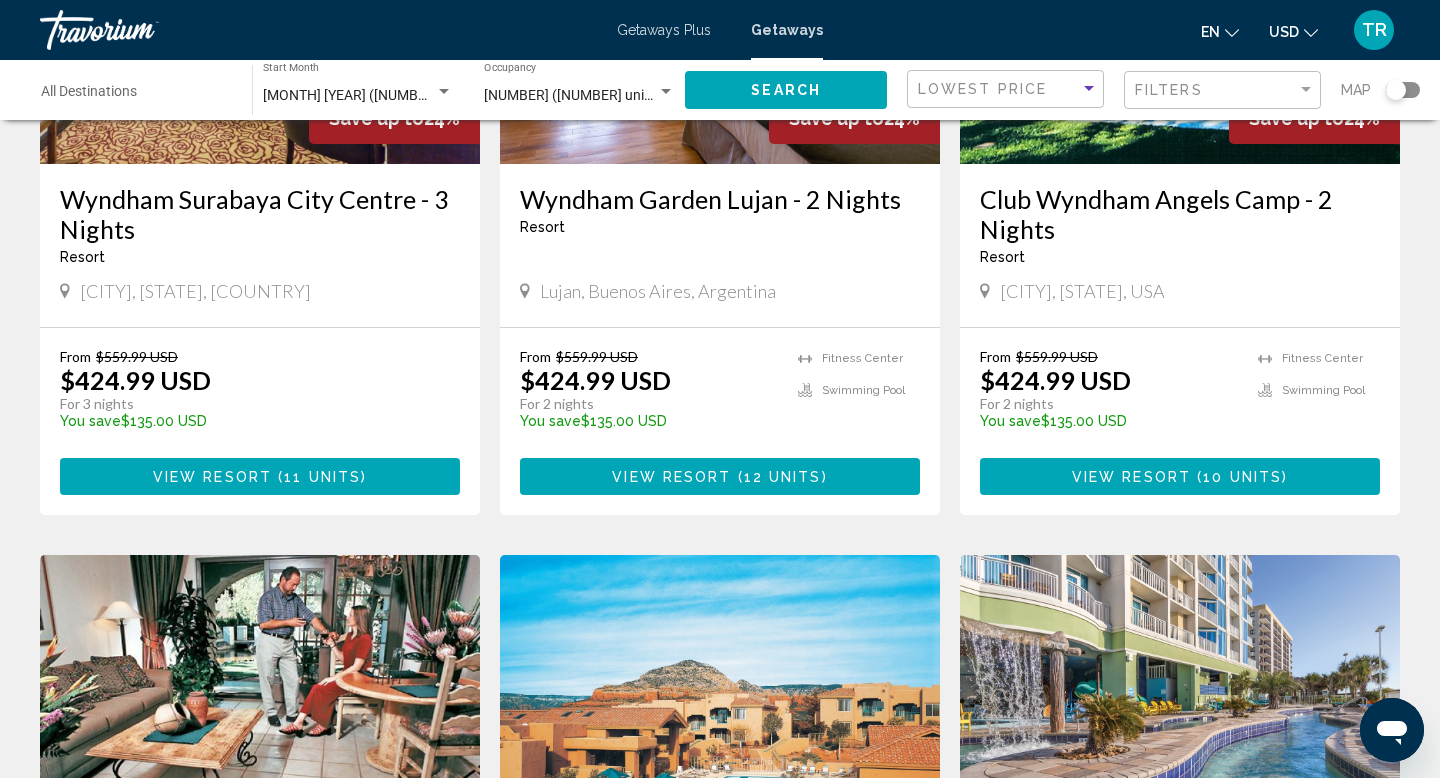 click on "Search" 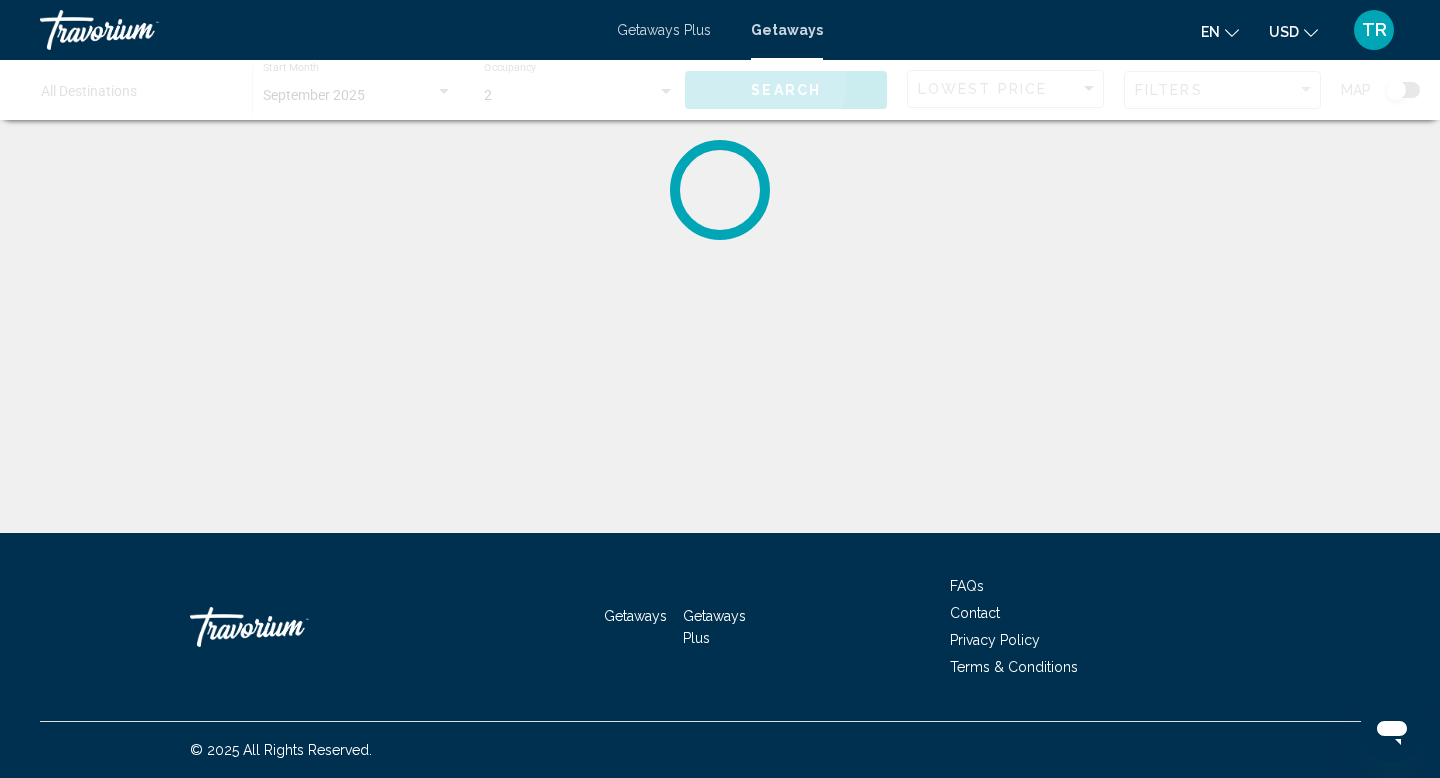 scroll, scrollTop: 0, scrollLeft: 0, axis: both 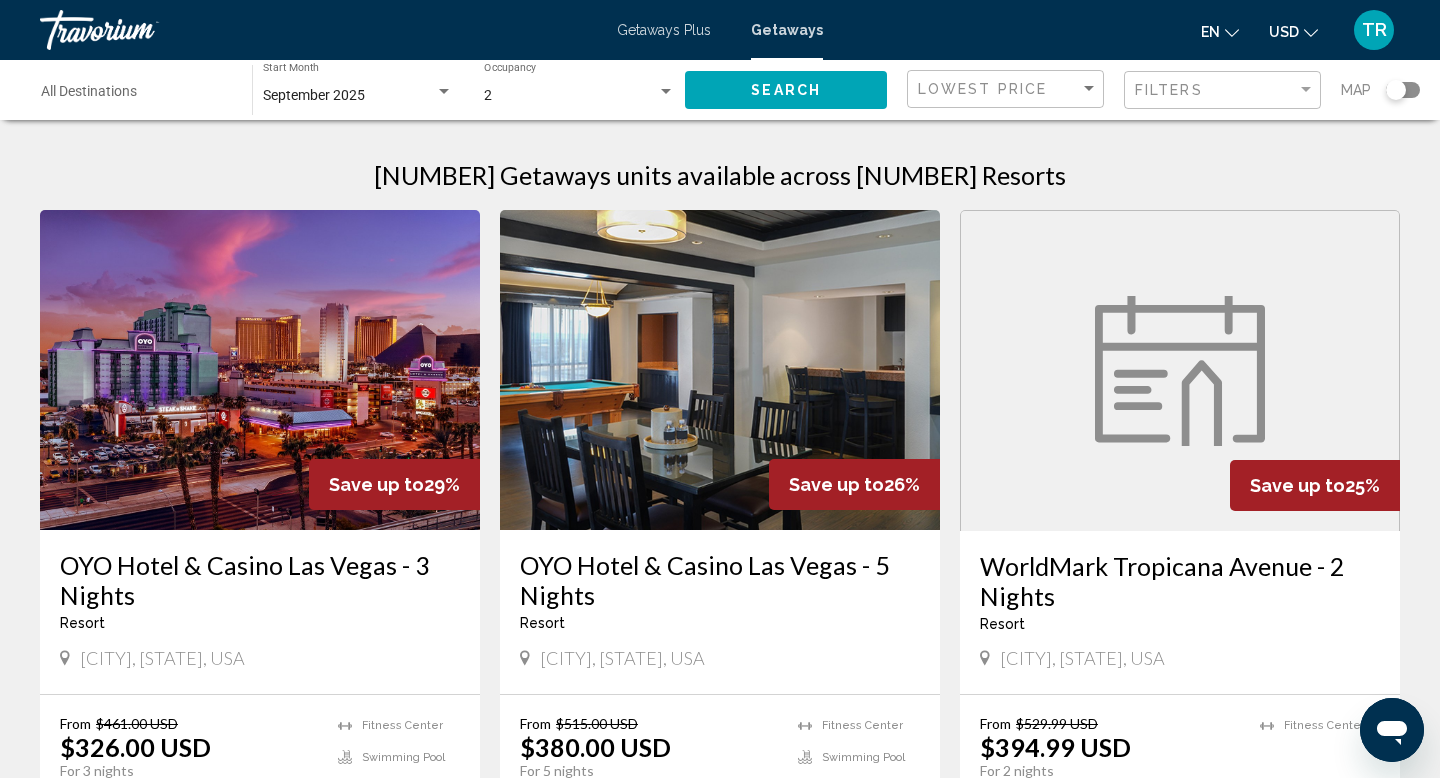 click on "[NUMBER],[NUMBER] Getaways units available across [NUMBER] Resorts Save up to  29%   OYO Hotel & Casino Las Vegas - 3 Nights  Resort  -  This is an adults only resort
Las Vegas, [STATE], USA From $[NUMBER] USD $[NUMBER] USD For 3 nights You save  $[NUMBER] USD   temp
Fitness Center
Swimming Pool View Resort    ( [NUMBER] units )  Save up to  26%   OYO Hotel & Casino Las Vegas - 5 Nights  Resort  -  This is an adults only resort
Las Vegas, [STATE], USA From $[NUMBER] USD $[NUMBER] USD For 5 nights You save  $[NUMBER] USD   temp
Fitness Center
Swimming Pool View Resort    ( [NUMBER] units )  Save up to  25%   WorldMark Tropicana Avenue - 2 Nights  Resort  -  This is an adults only resort
Las Vegas, [STATE], USA From $[NUMBER] USD" at bounding box center (720, 1603) 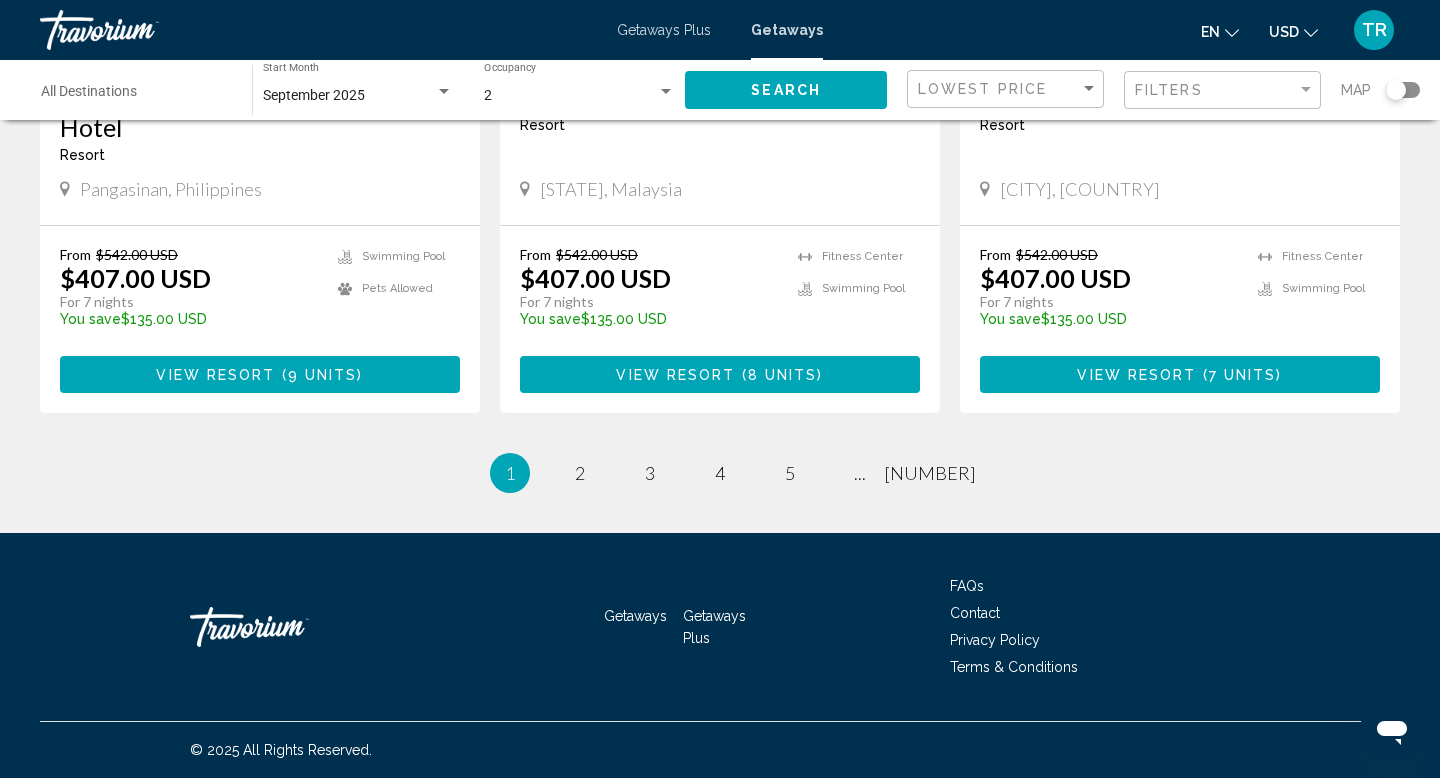 scroll, scrollTop: 3410, scrollLeft: 0, axis: vertical 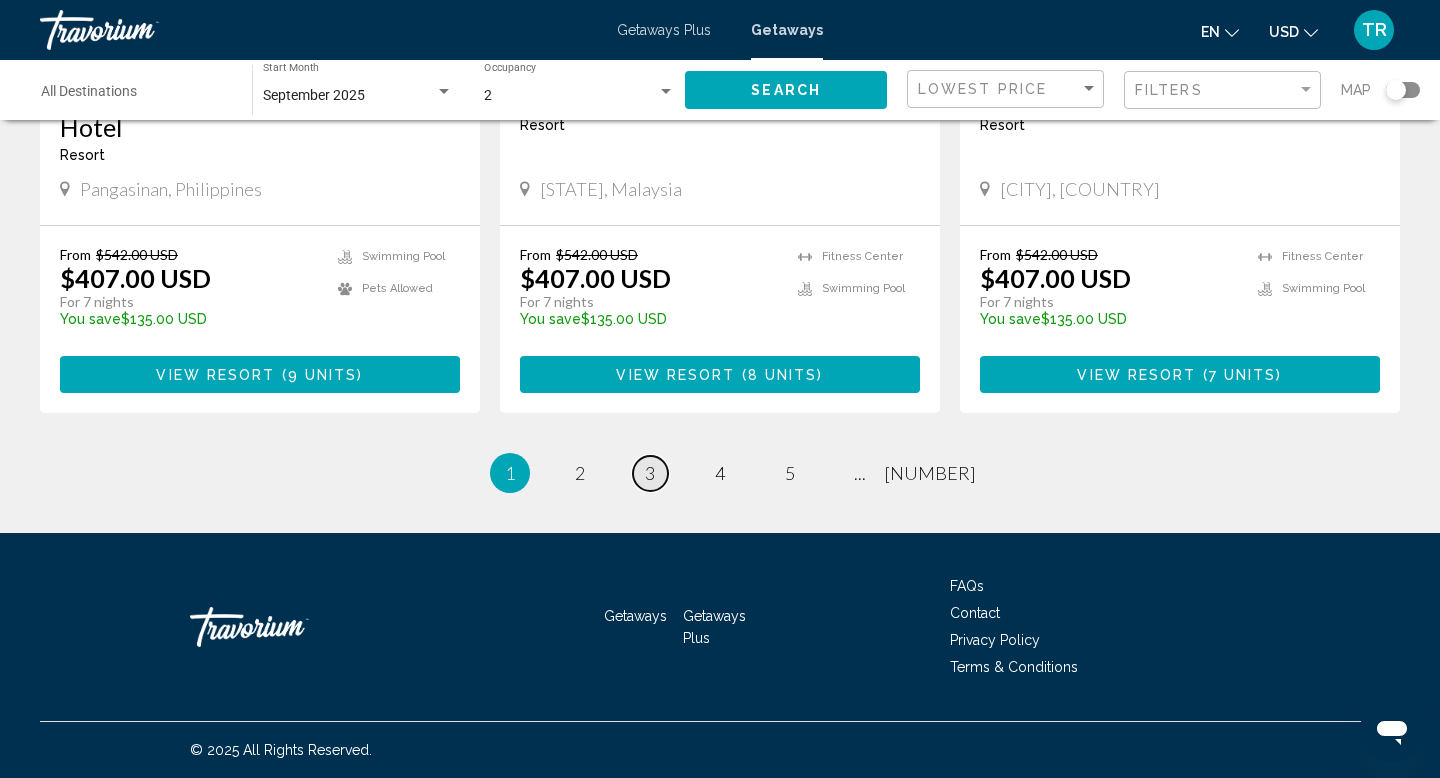 click on "3" at bounding box center (650, 473) 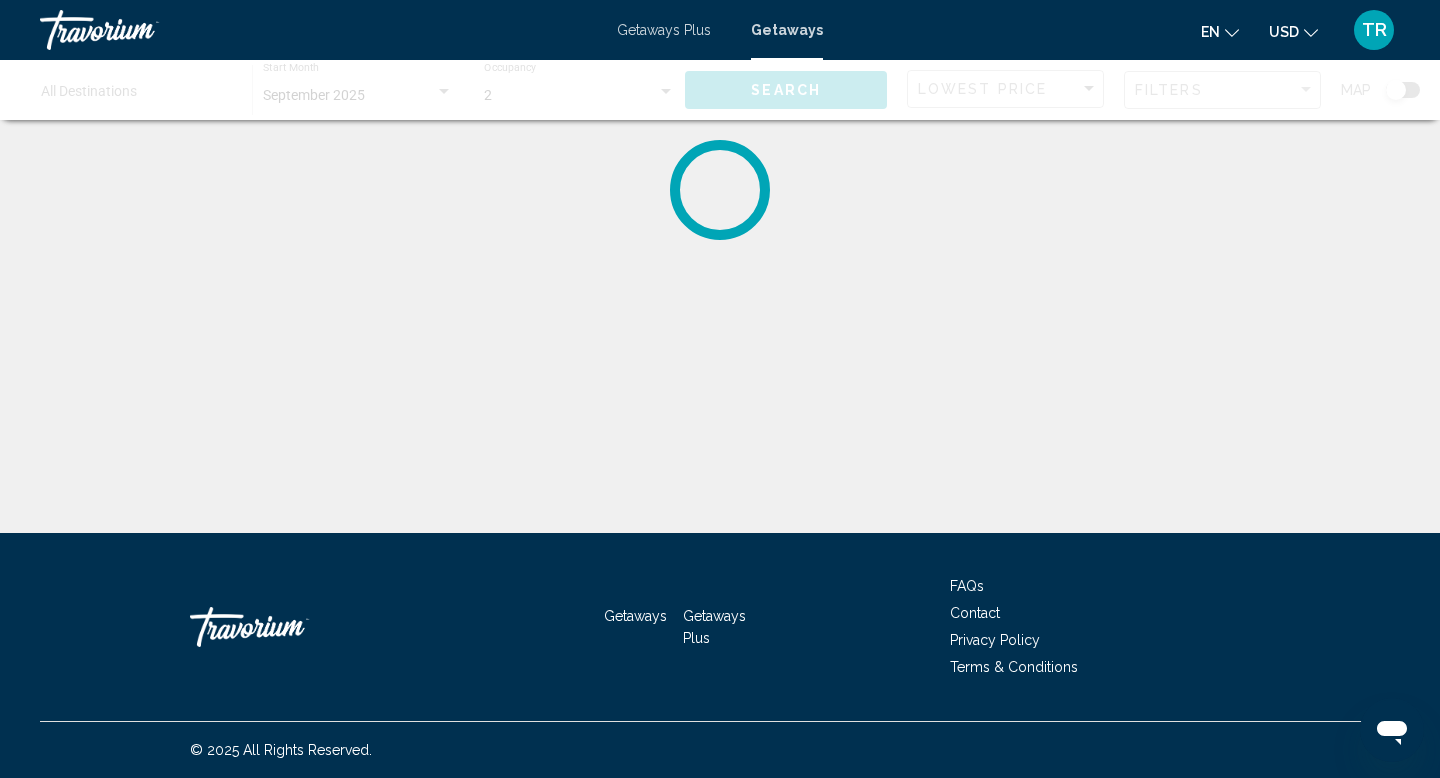 scroll, scrollTop: 0, scrollLeft: 0, axis: both 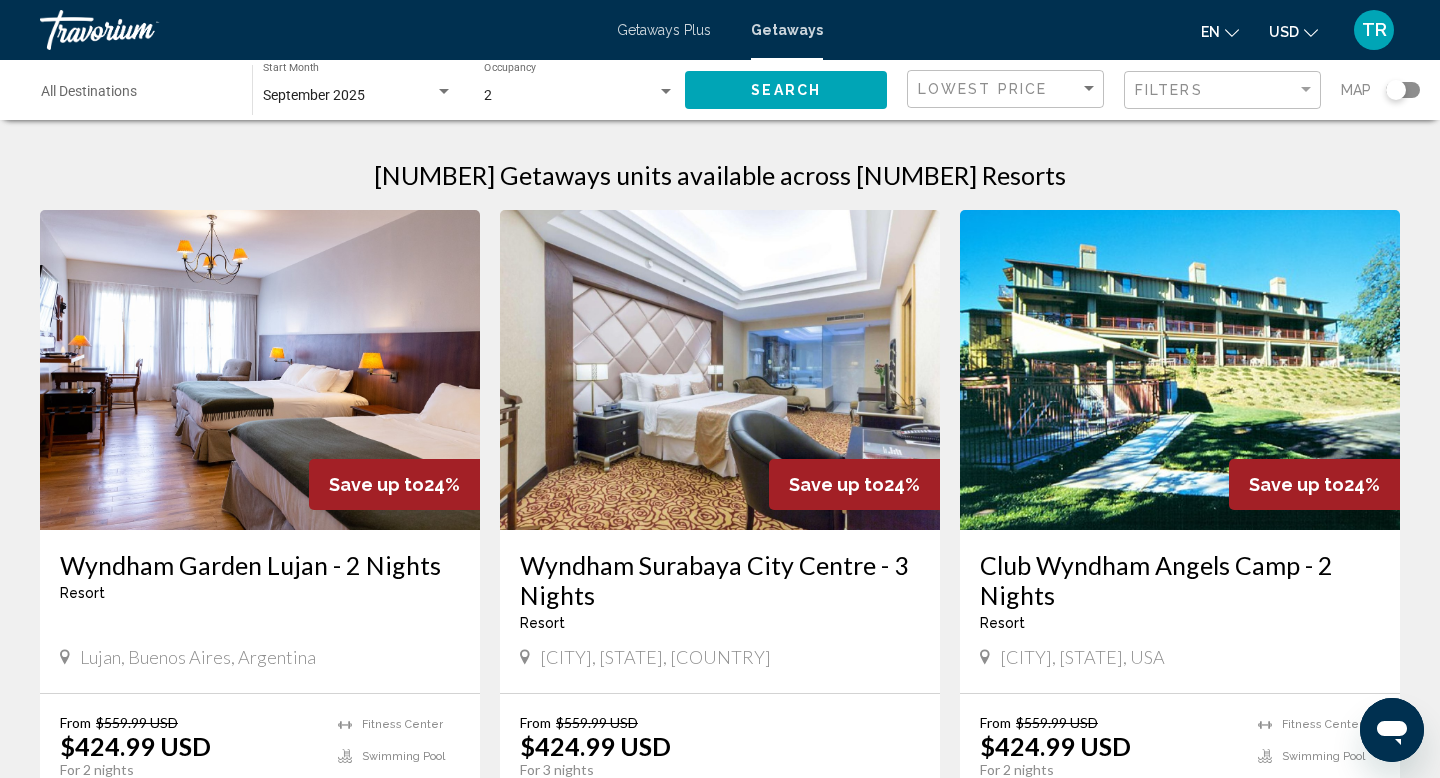 click on "[REGION], [COUNTRY] Getaways units available across [NUMBER] Resorts Save up to  24%   Wyndham Garden Lujan - 2 Nights  Resort  -  This is an adults only resort
Lujan, Buenos Aires, Argentina From $[NUMBER] USD $[NUMBER] USD For 2 nights You save  $[NUMBER] USD   temp
Fitness Center
Swimming Pool View Resort    ( [NUMBER] units )  Save up to  24%   Wyndham Surabaya City Centre - 3 Nights  Resort  -  This is an adults only resort
SURABAYA, JAWA TIMUR, Indonesia From $[NUMBER] USD $[NUMBER] USD For 3 nights You save  $[NUMBER] USD   temp  View Resort    ( [NUMBER] units )  Save up to  24%   Club Wyndham Angels Camp - 2 Nights  Resort  -  This is an adults only resort
Angels Camp, [STATE], USA From $[NUMBER] USD $[NUMBER] USD For 2 nights You save  $[NUMBER] USD   temp" at bounding box center (720, 1618) 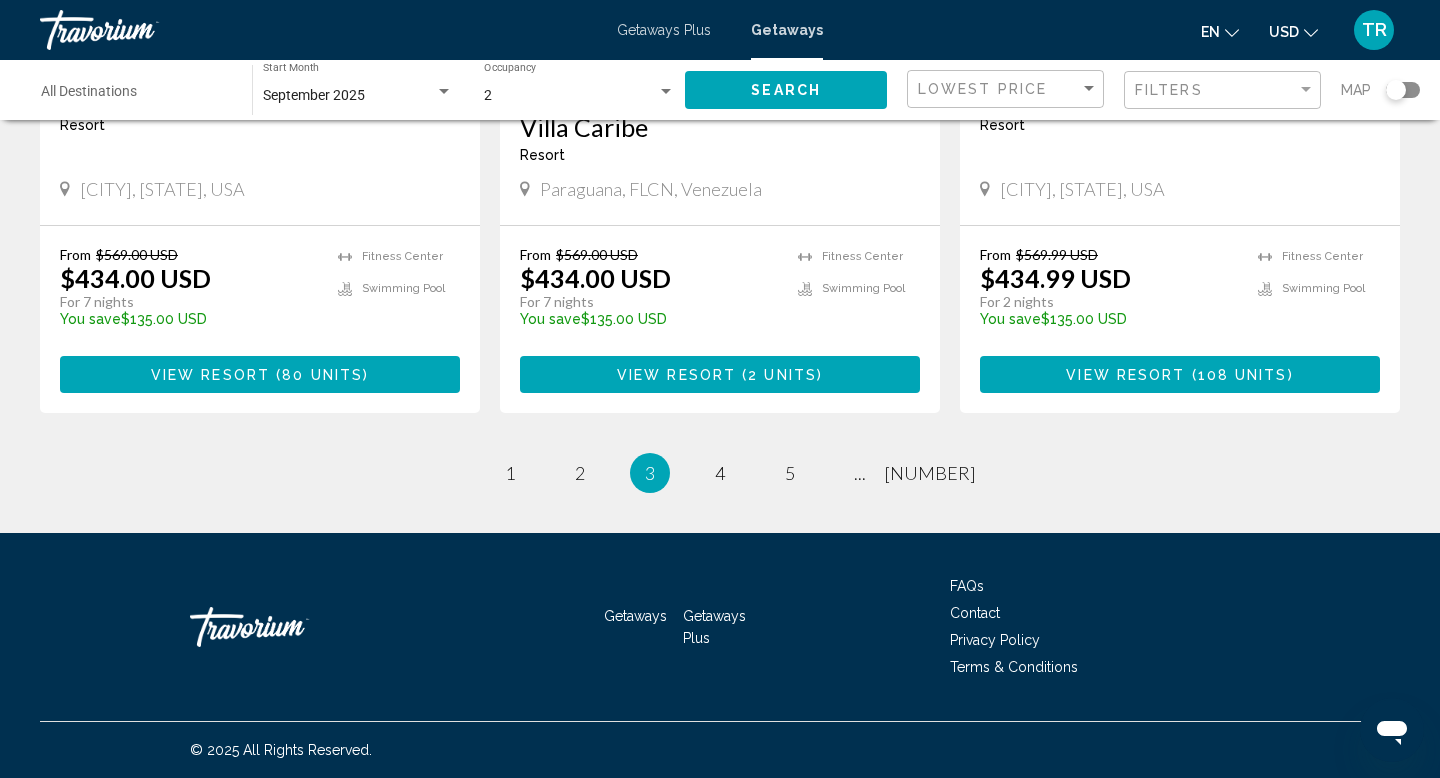 scroll, scrollTop: 3200, scrollLeft: 0, axis: vertical 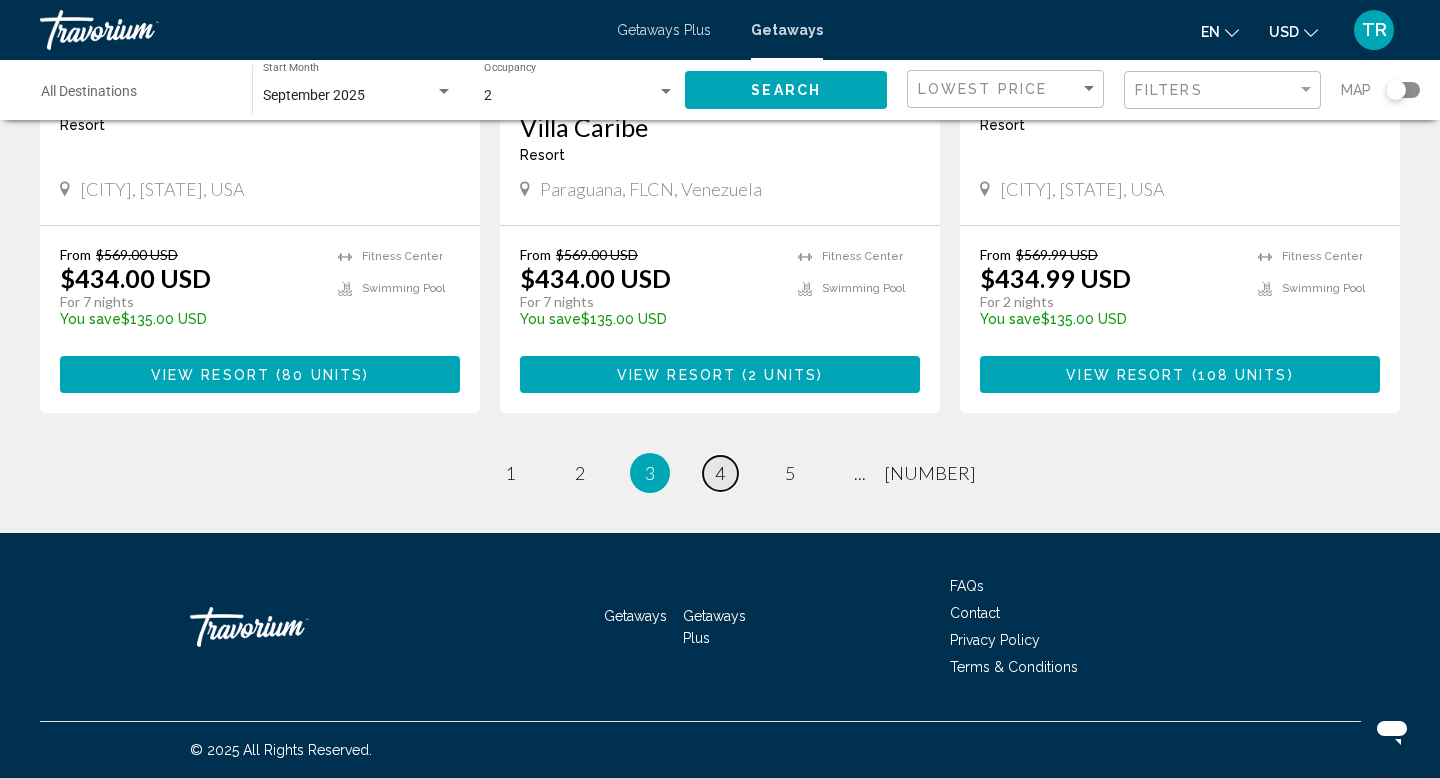 click on "4" at bounding box center (720, 473) 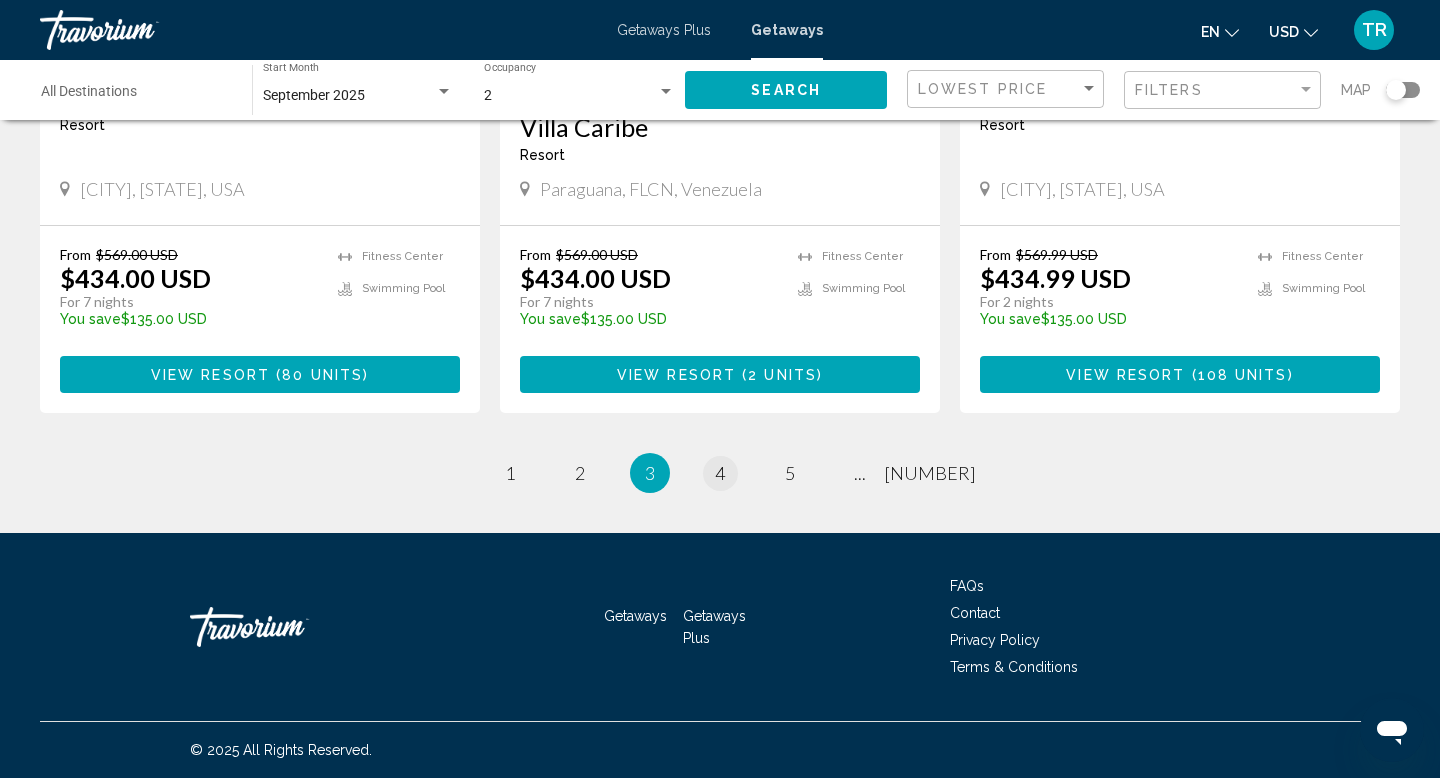 scroll, scrollTop: 0, scrollLeft: 0, axis: both 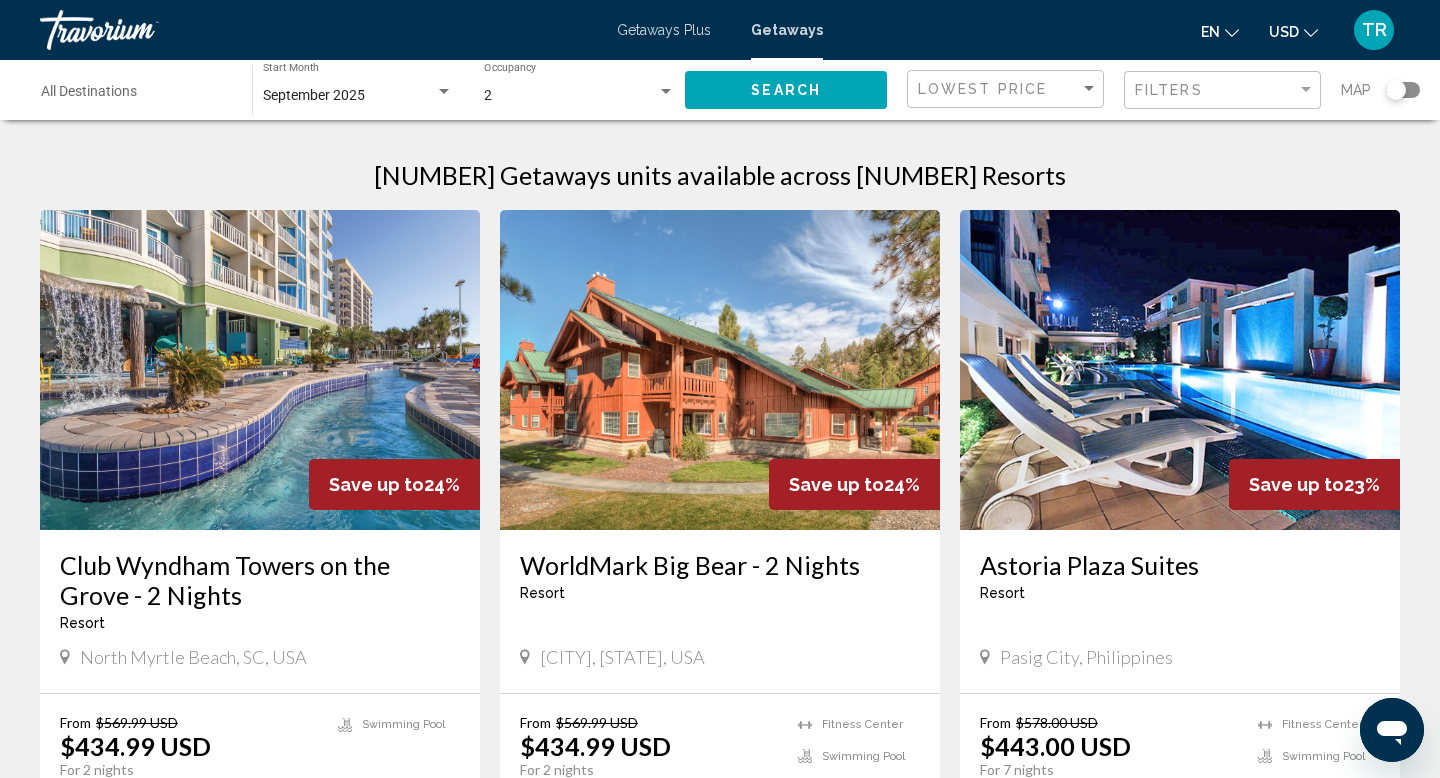 click on "[NUMBER] Getaways units available across [NUMBER] Resorts" at bounding box center (720, 175) 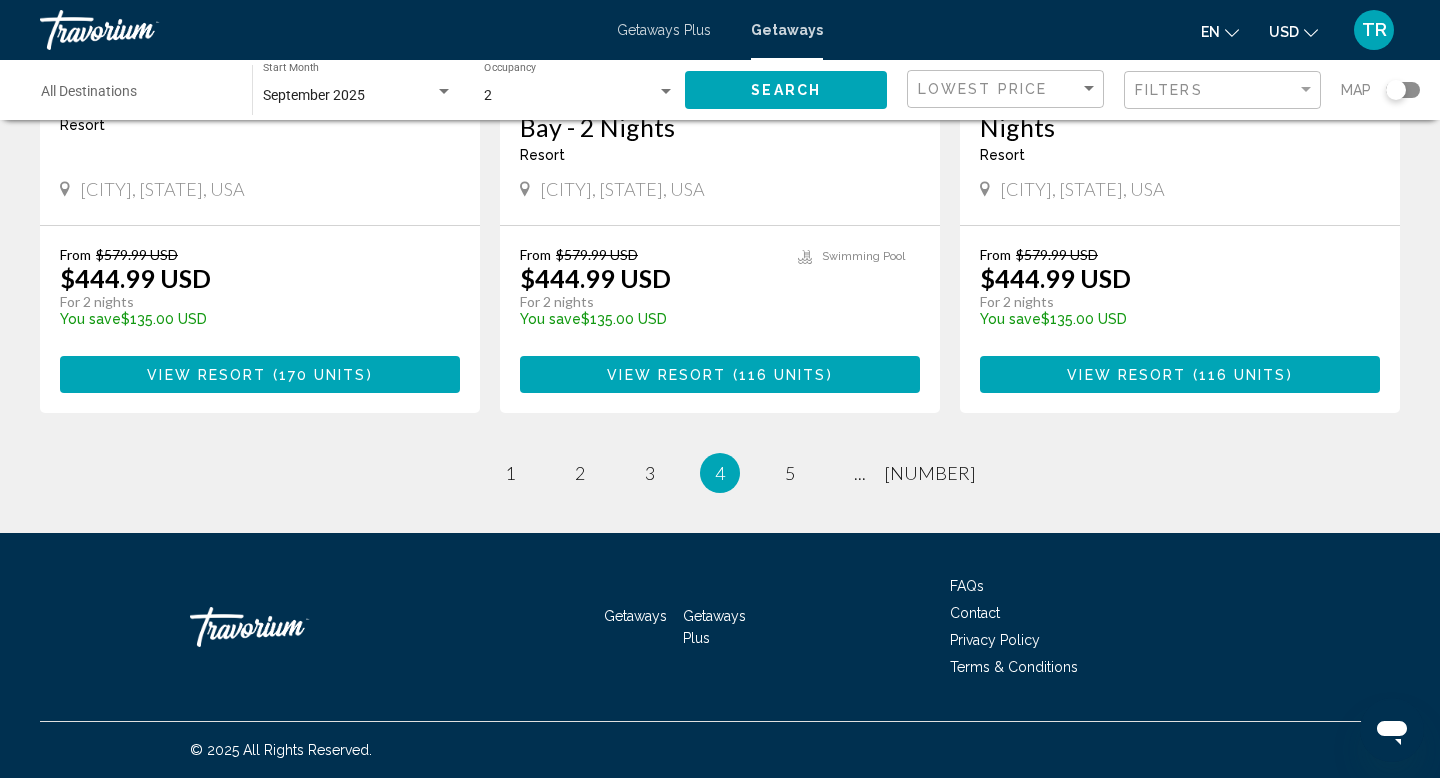 scroll, scrollTop: 3320, scrollLeft: 0, axis: vertical 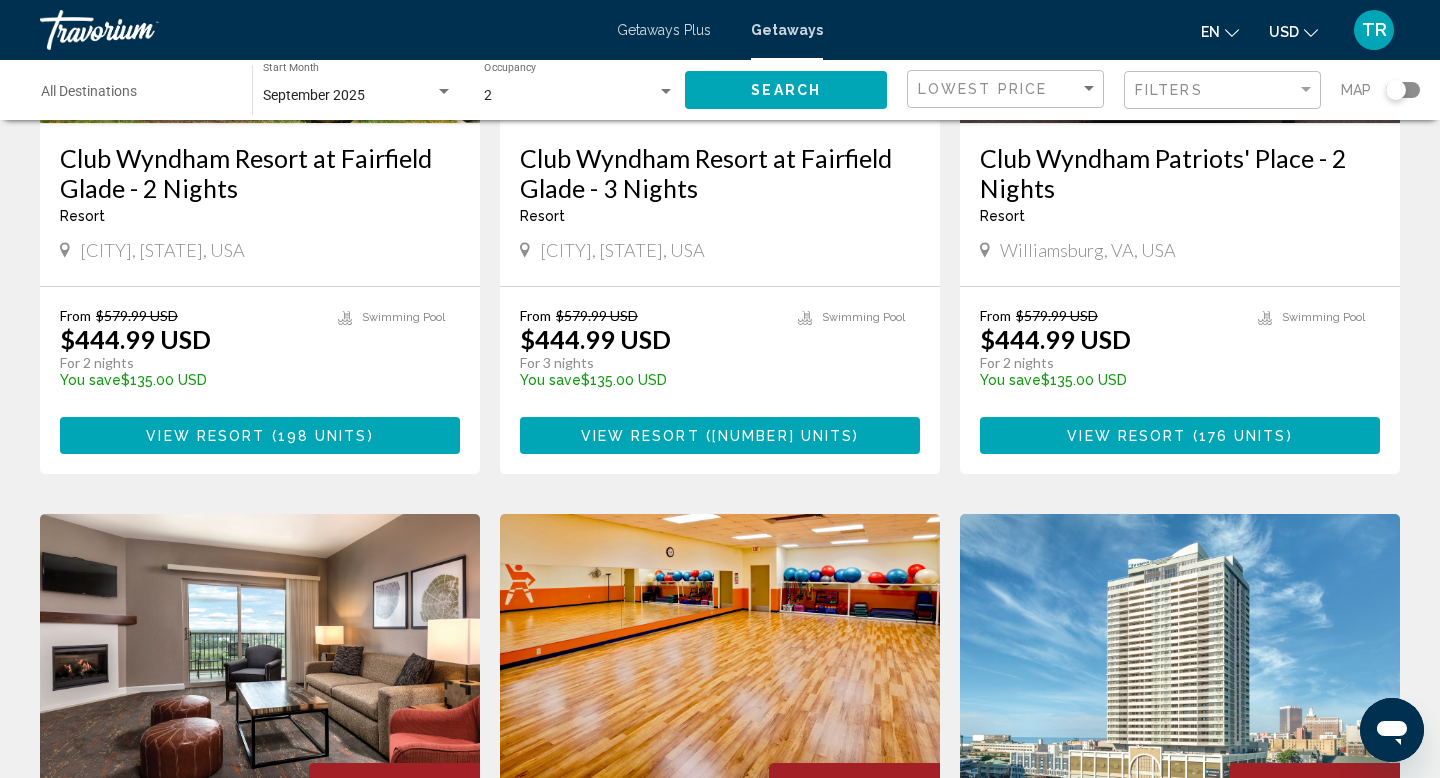click on "[REGION], [COUNTRY] Getaways units available across [NUMBER] Resorts Save up to  24%   Club Wyndham Towers on the Grove - 2 Nights  Resort  -  This is an adults only resort
North Myrtle Beach, [STATE], USA From $[NUMBER] USD $[NUMBER] USD For 2 nights You save  $[NUMBER] USD   temp
Swimming Pool View Resort    ( [NUMBER] units )  Save up to  24%   WorldMark Big Bear - 2 Nights  Resort  -  This is an adults only resort
Big Bear, [STATE], USA From $[NUMBER] USD $[NUMBER] USD For 2 nights You save  $[NUMBER] USD   temp
Fitness Center
Swimming Pool View Resort    ( [NUMBER] units )  Save up to  23%   Astoria Plaza Suites  Resort  -  This is an adults only resort
Pasig City, Philippines From $[NUMBER] USD $[NUMBER] USD For 7 nights You save  $[NUMBER] USD   temp  [NUMBER].[NUMBER]
( )" at bounding box center (720, -198) 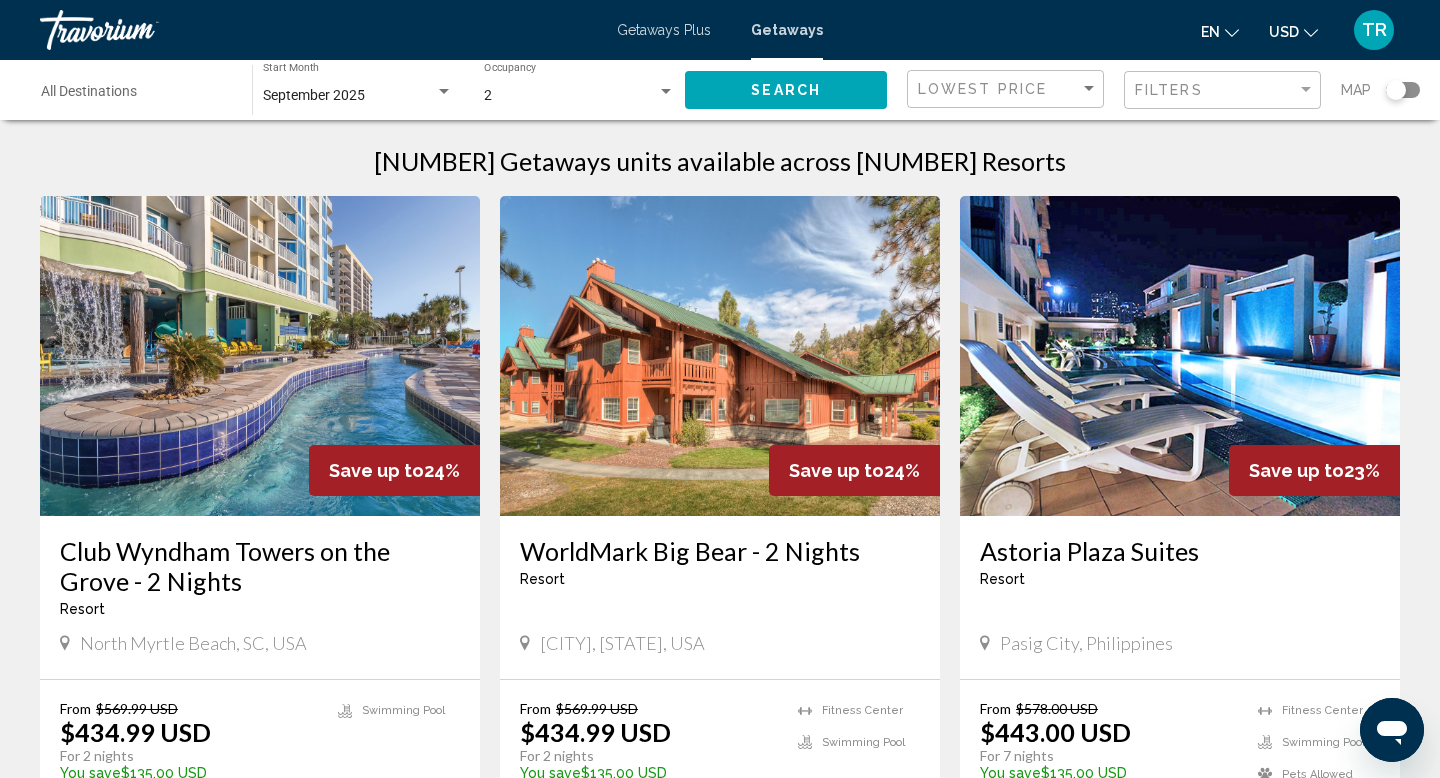 scroll, scrollTop: 0, scrollLeft: 0, axis: both 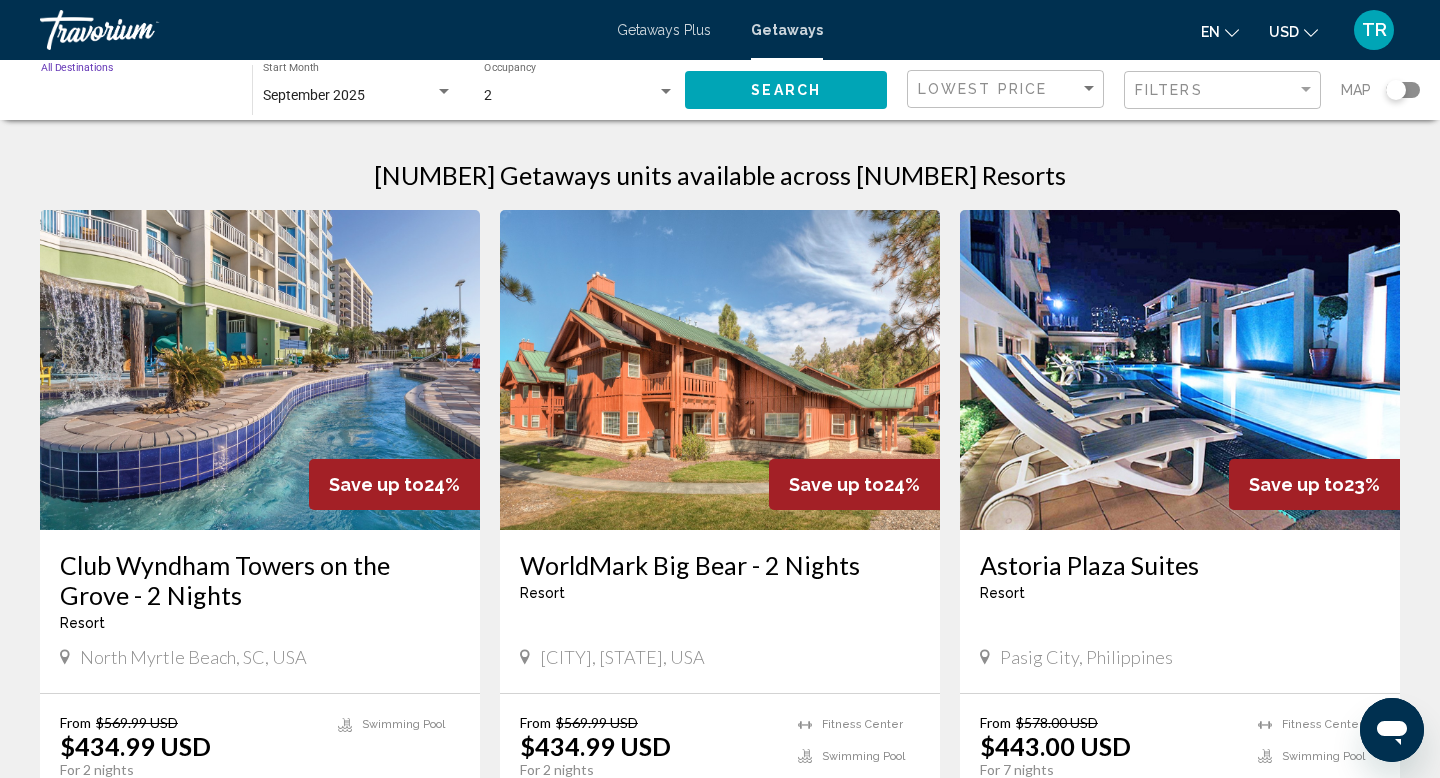 click on "Destination All Destinations" at bounding box center (136, 96) 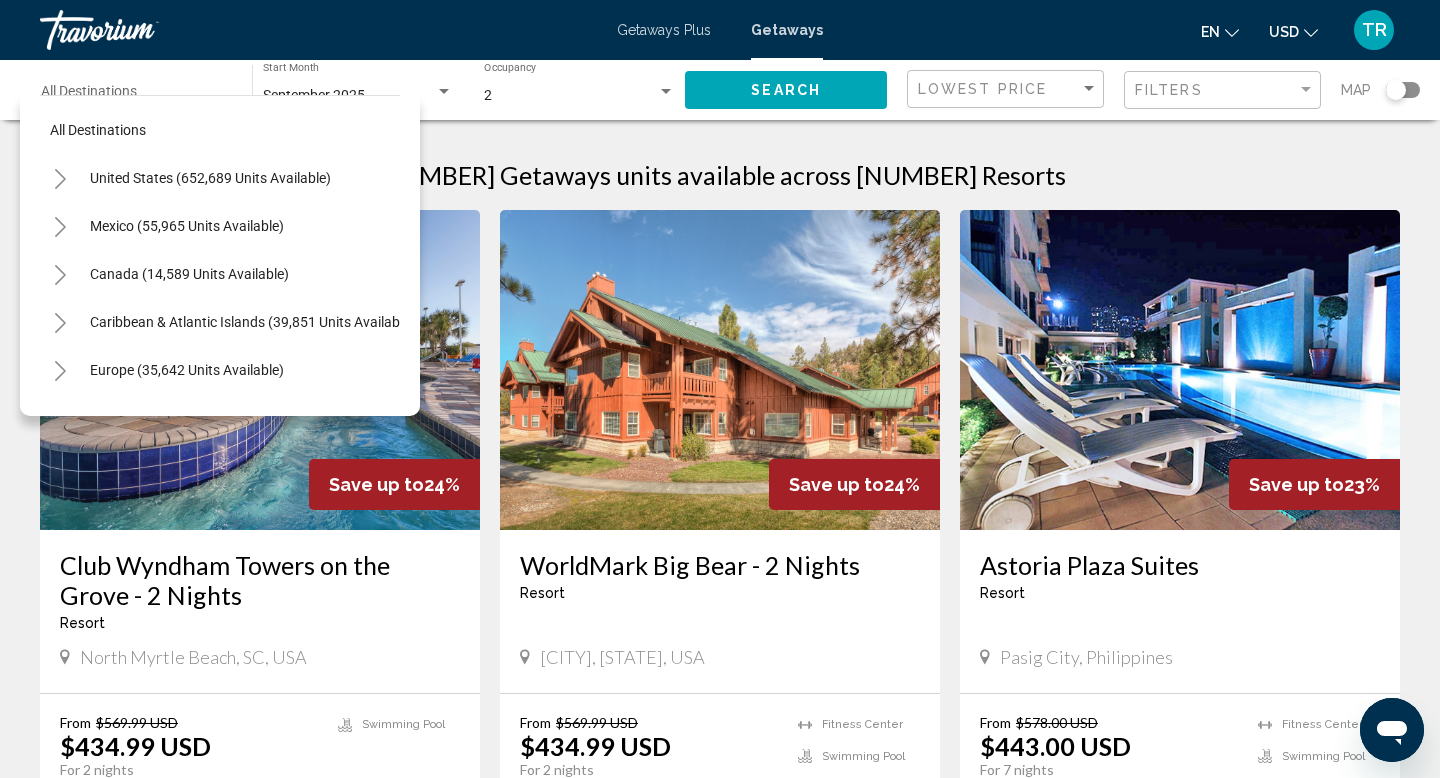 click on "Getaways Plus  Getaways en
English Español Français Italiano Português русский USD
USD ($) MXN (Mex$) CAD (Can$) GBP (£) EUR (€) AUD (A$) NZD (NZ$) CNY (CN¥) TR Login" at bounding box center (720, 30) 